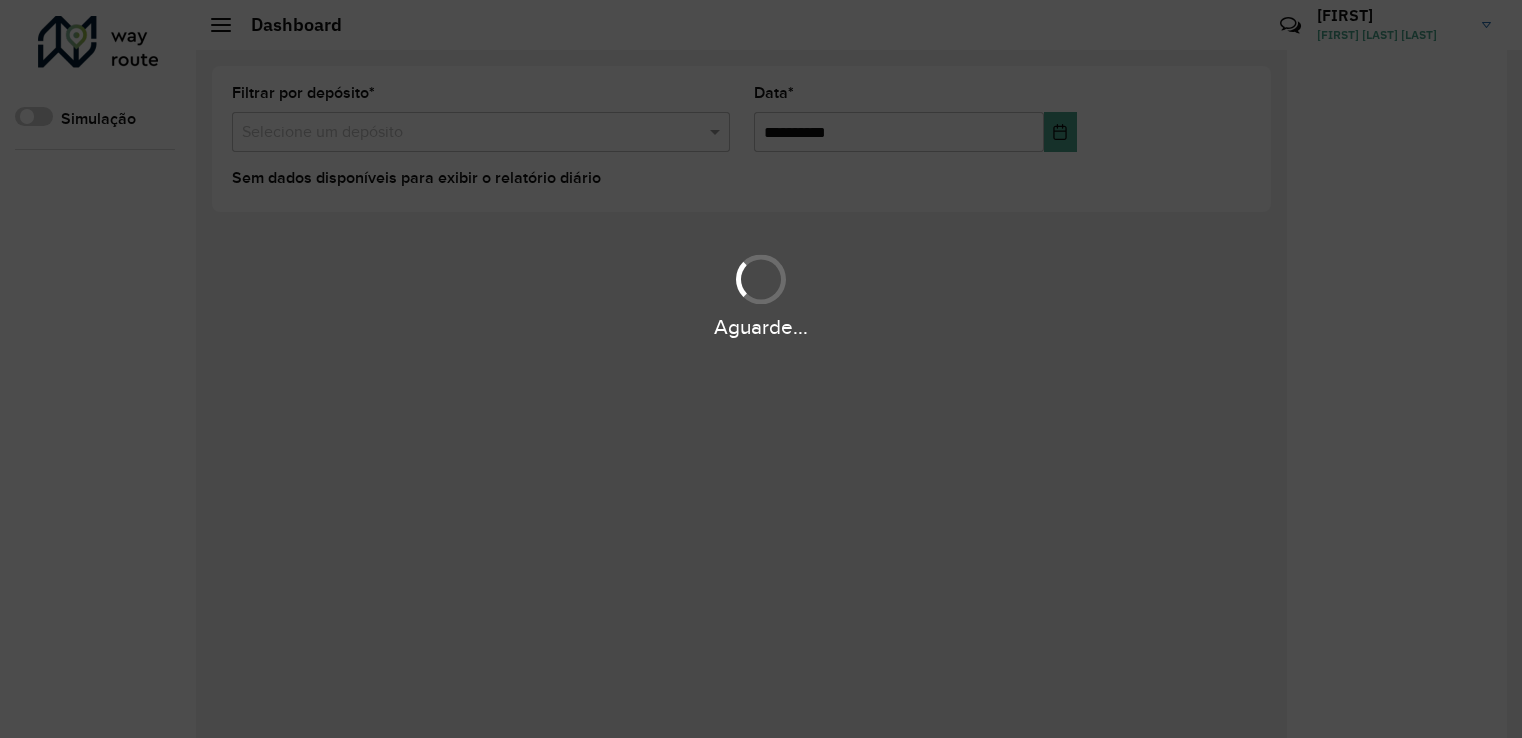 scroll, scrollTop: 0, scrollLeft: 0, axis: both 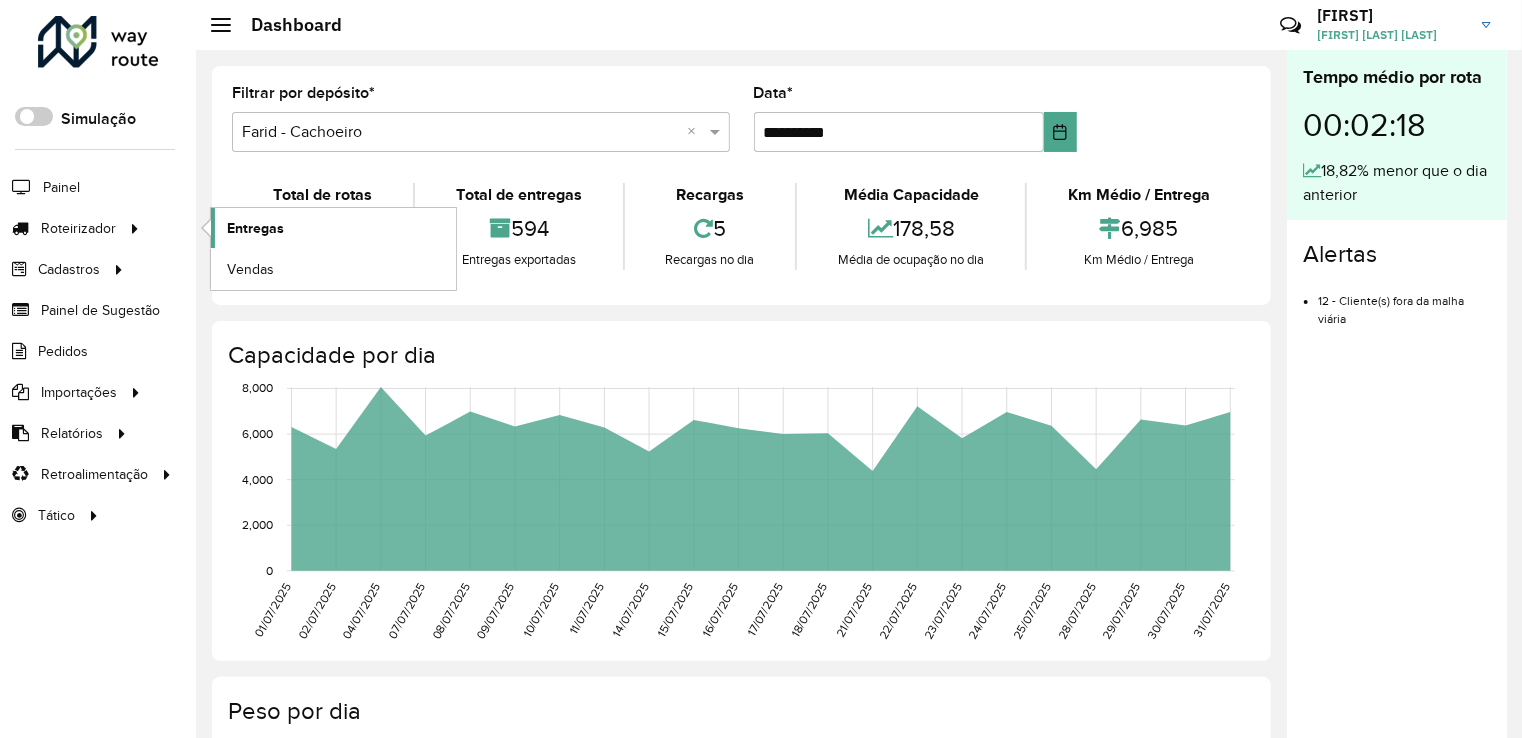 click on "Entregas" 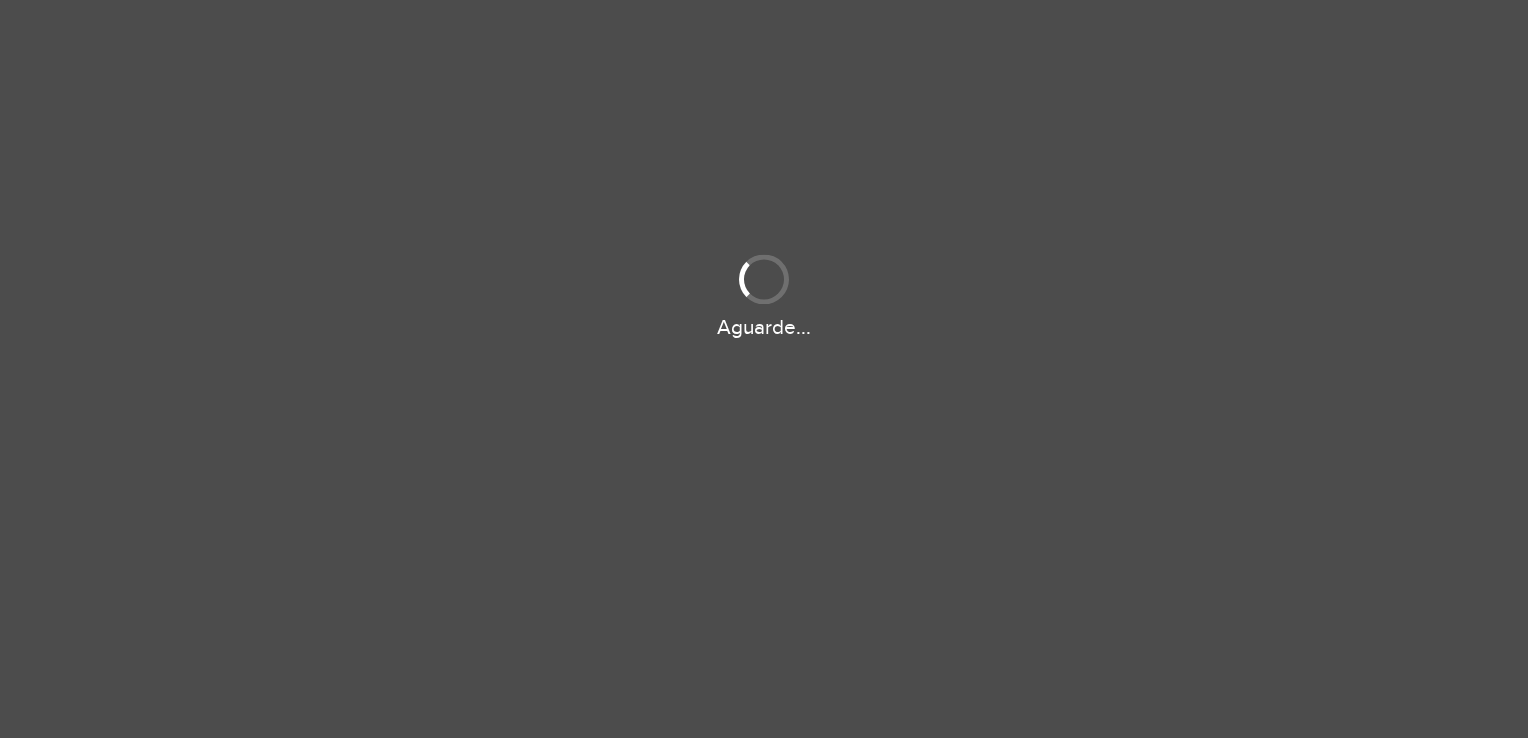 scroll, scrollTop: 0, scrollLeft: 0, axis: both 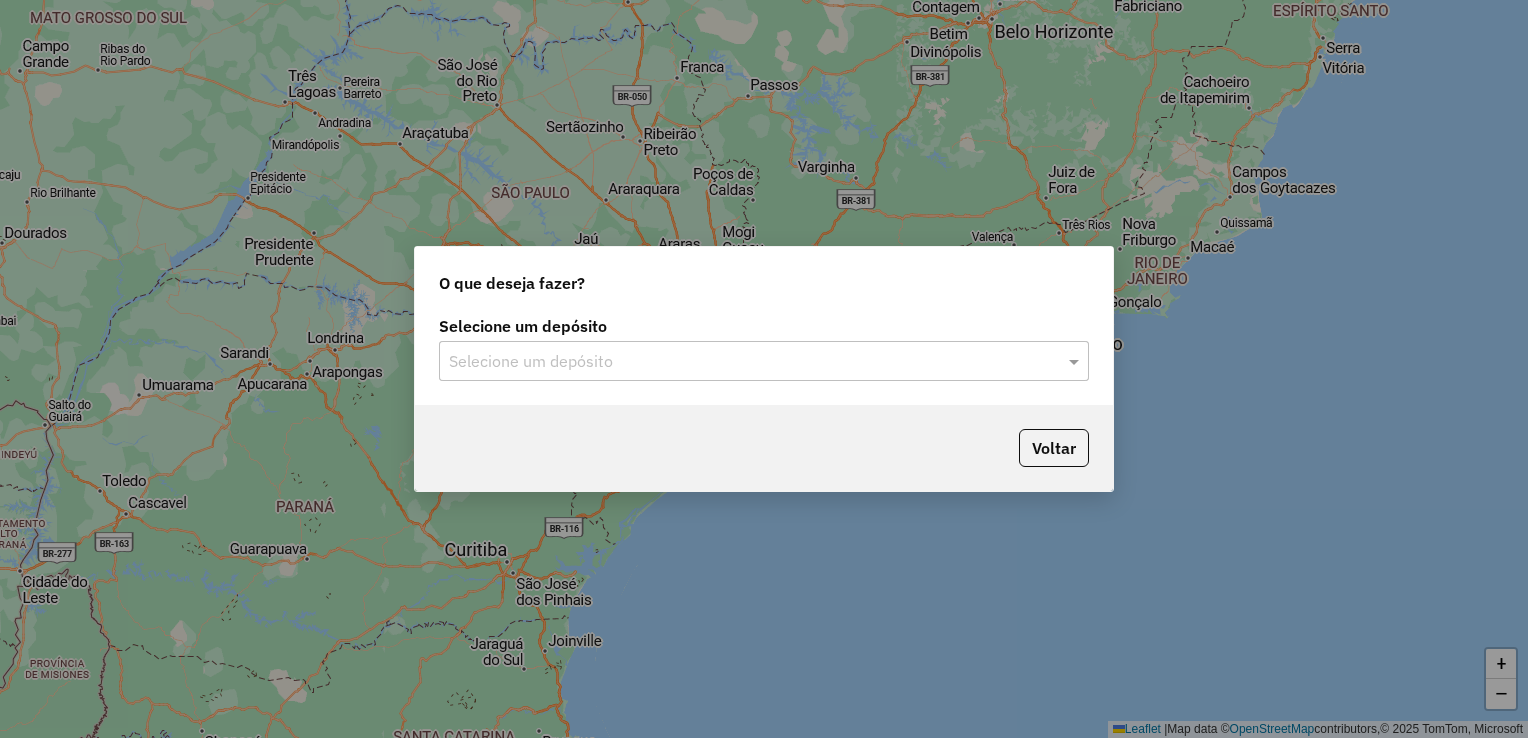 click 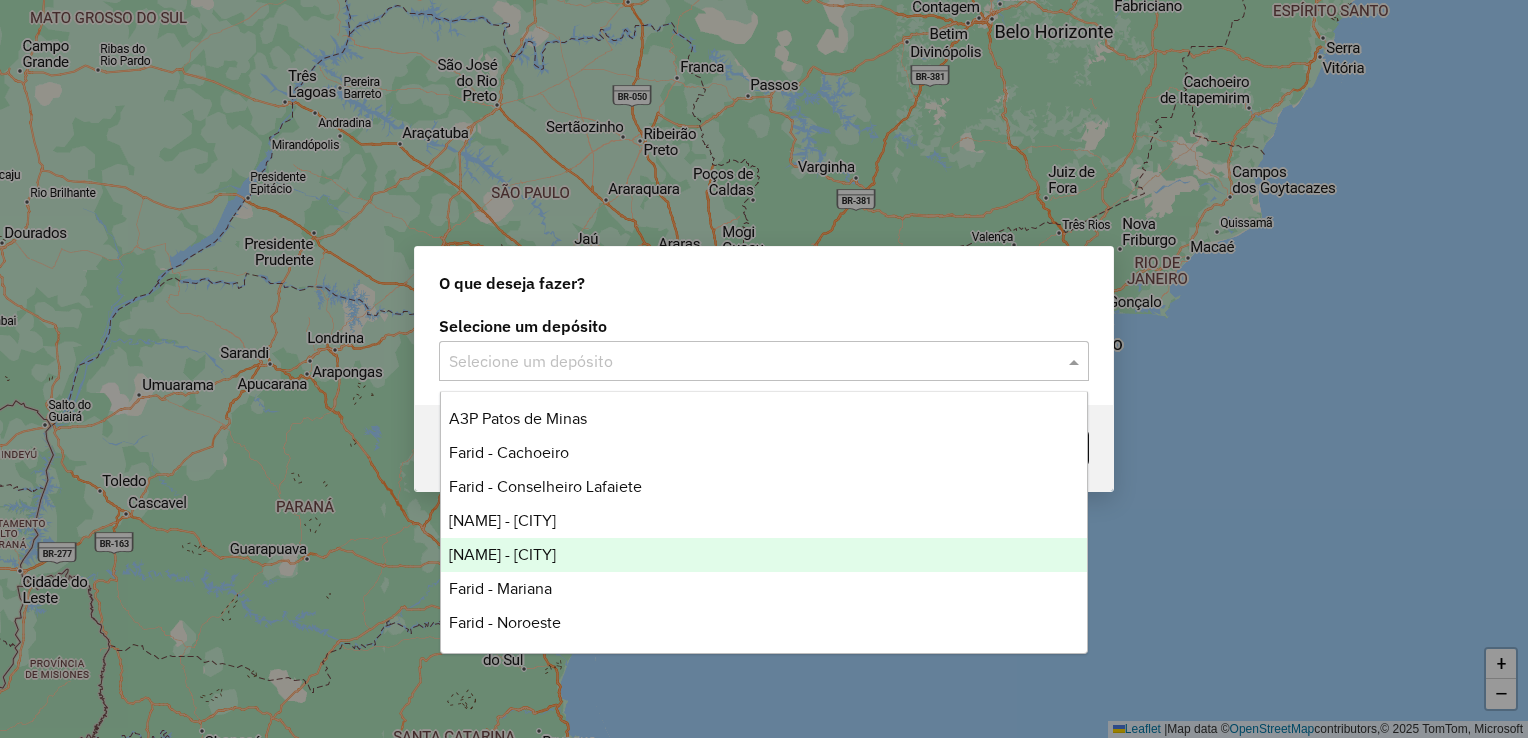 click on "Farid - Mariana" at bounding box center (764, 589) 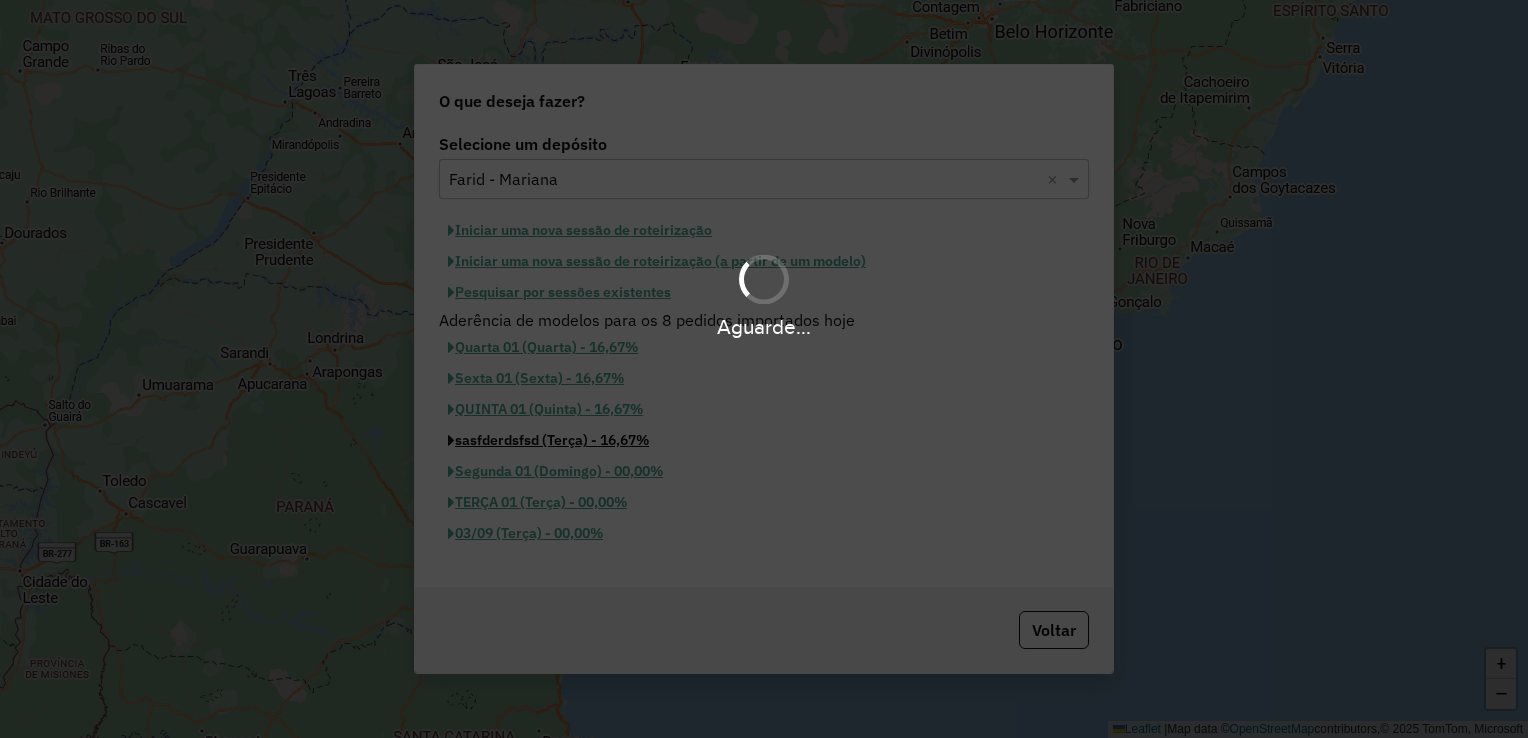 click on "sasfderdsfsd (Terça) - 16,67%" 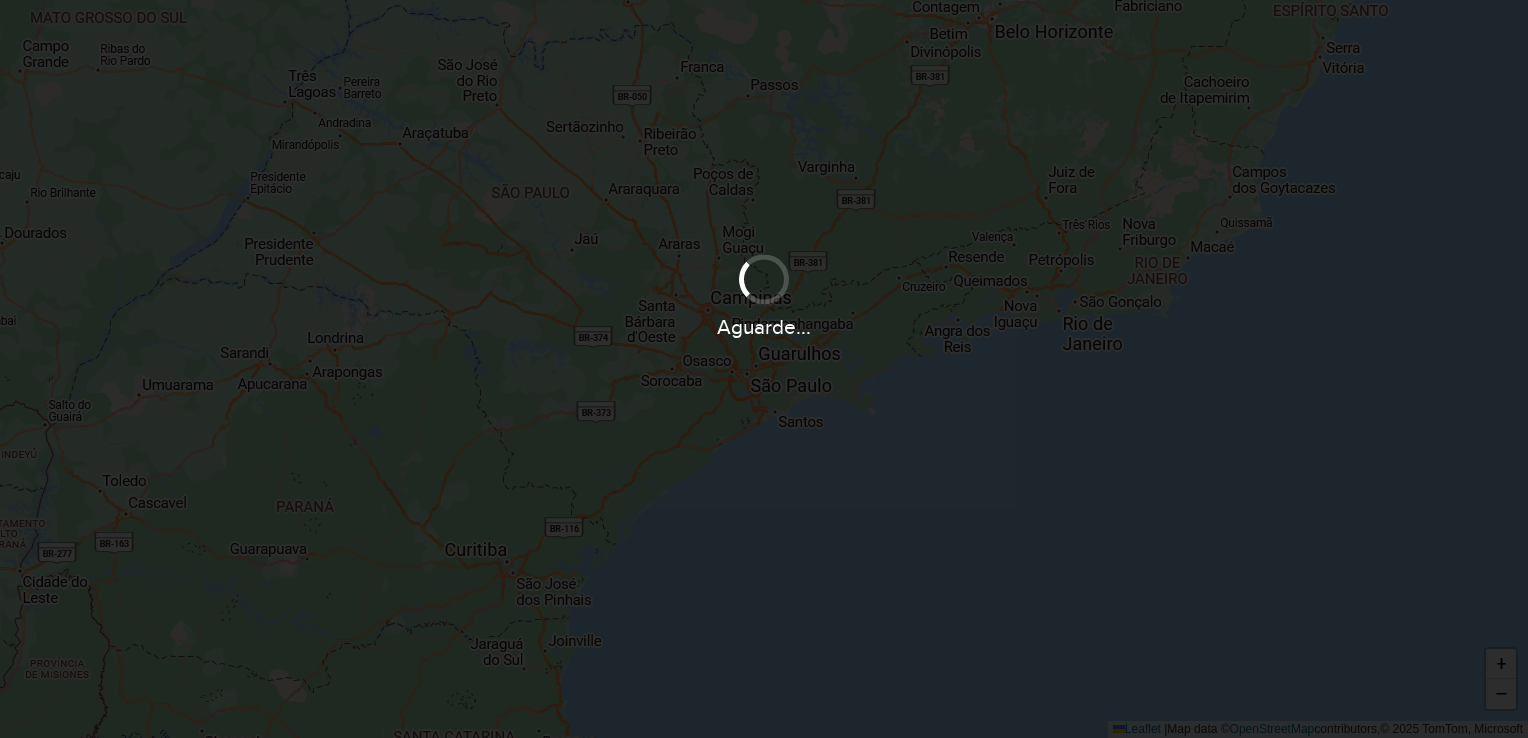select 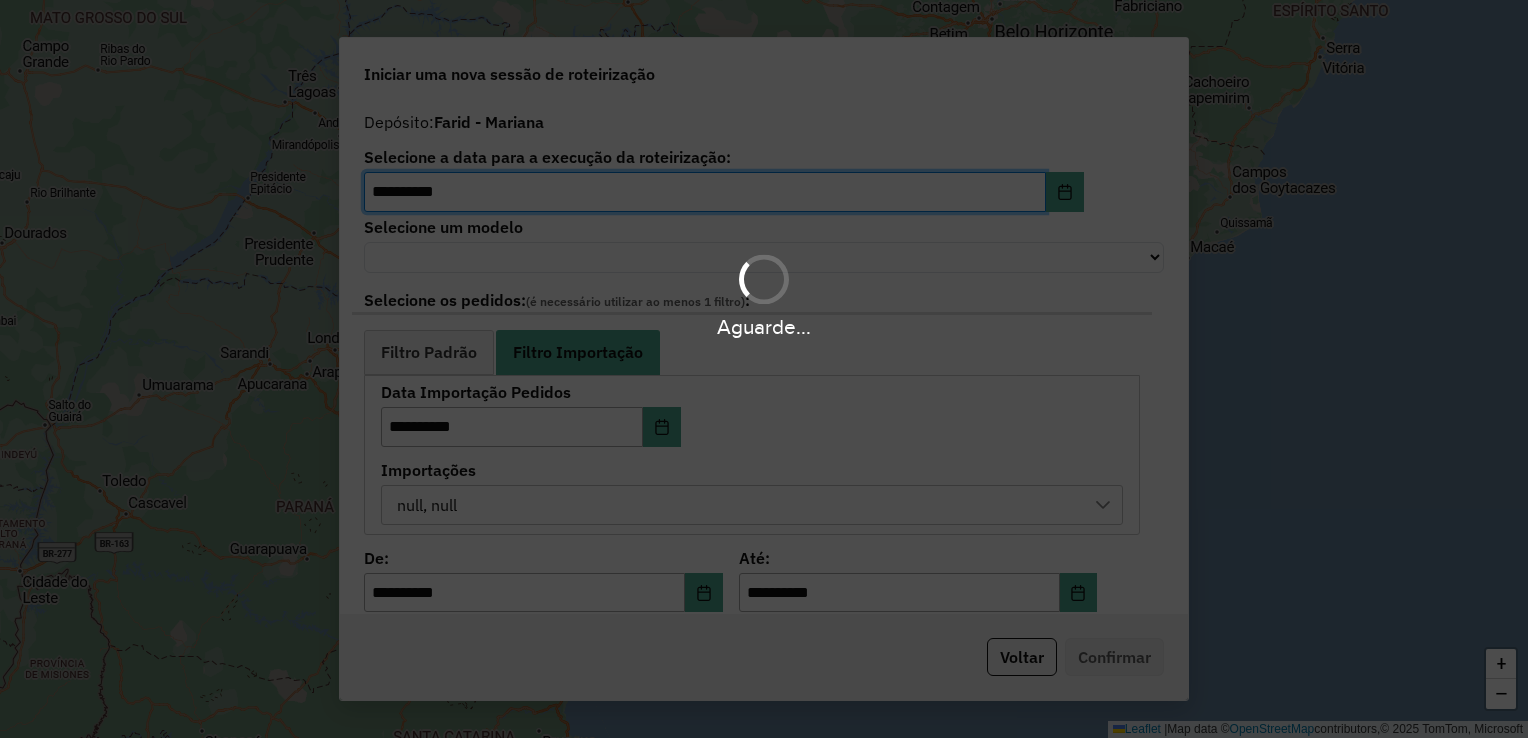 select on "*******" 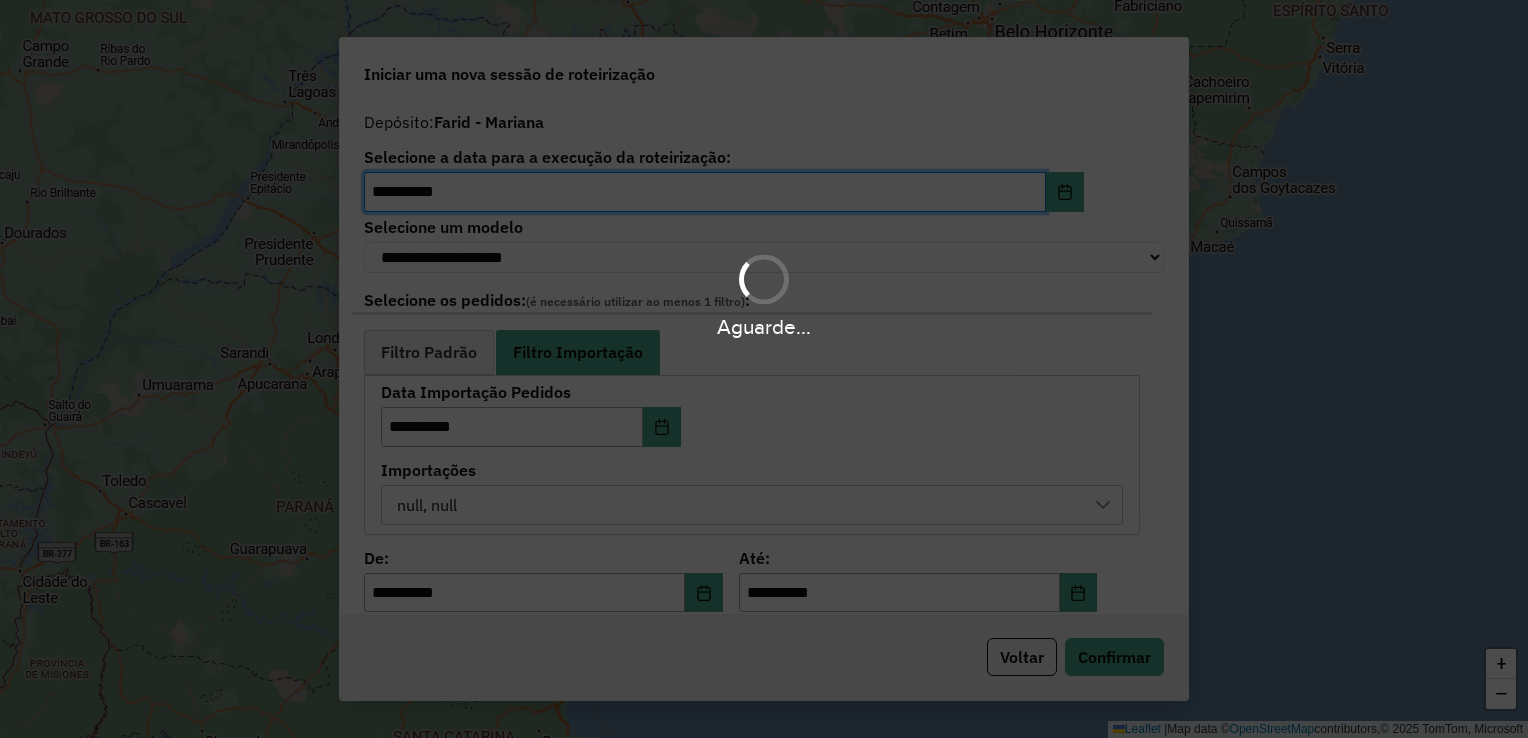 click on "Voltar" 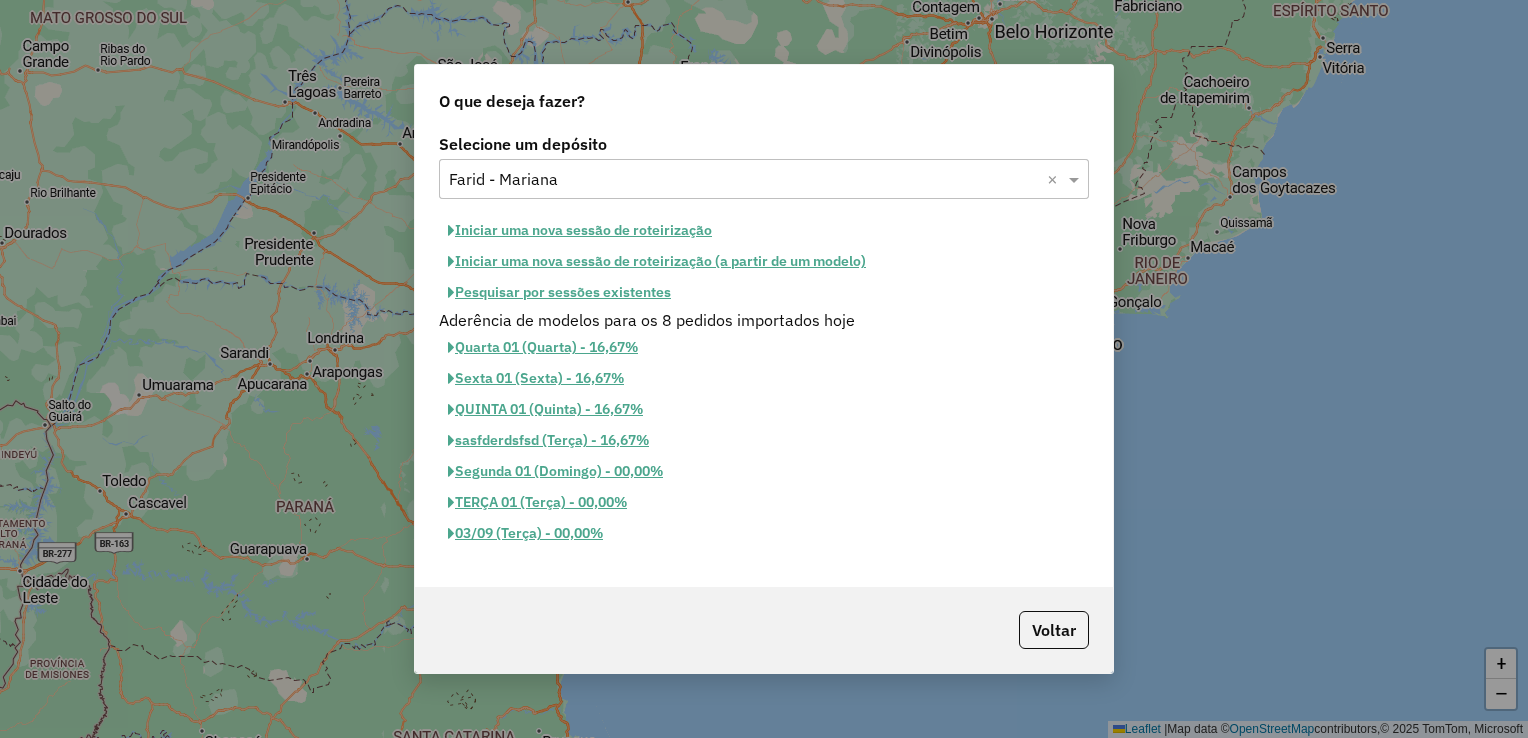 click on "Pesquisar por sessões existentes" 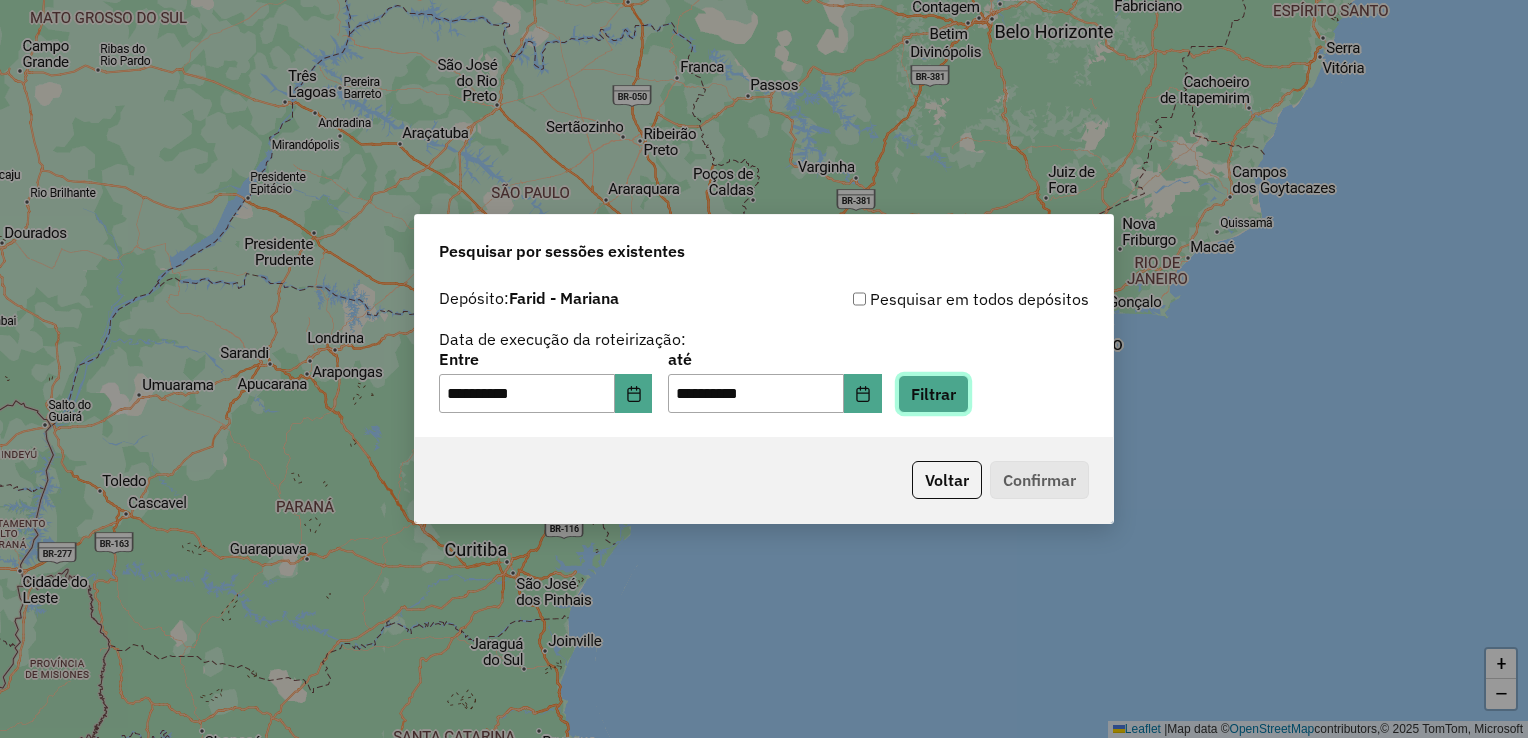 click on "Filtrar" 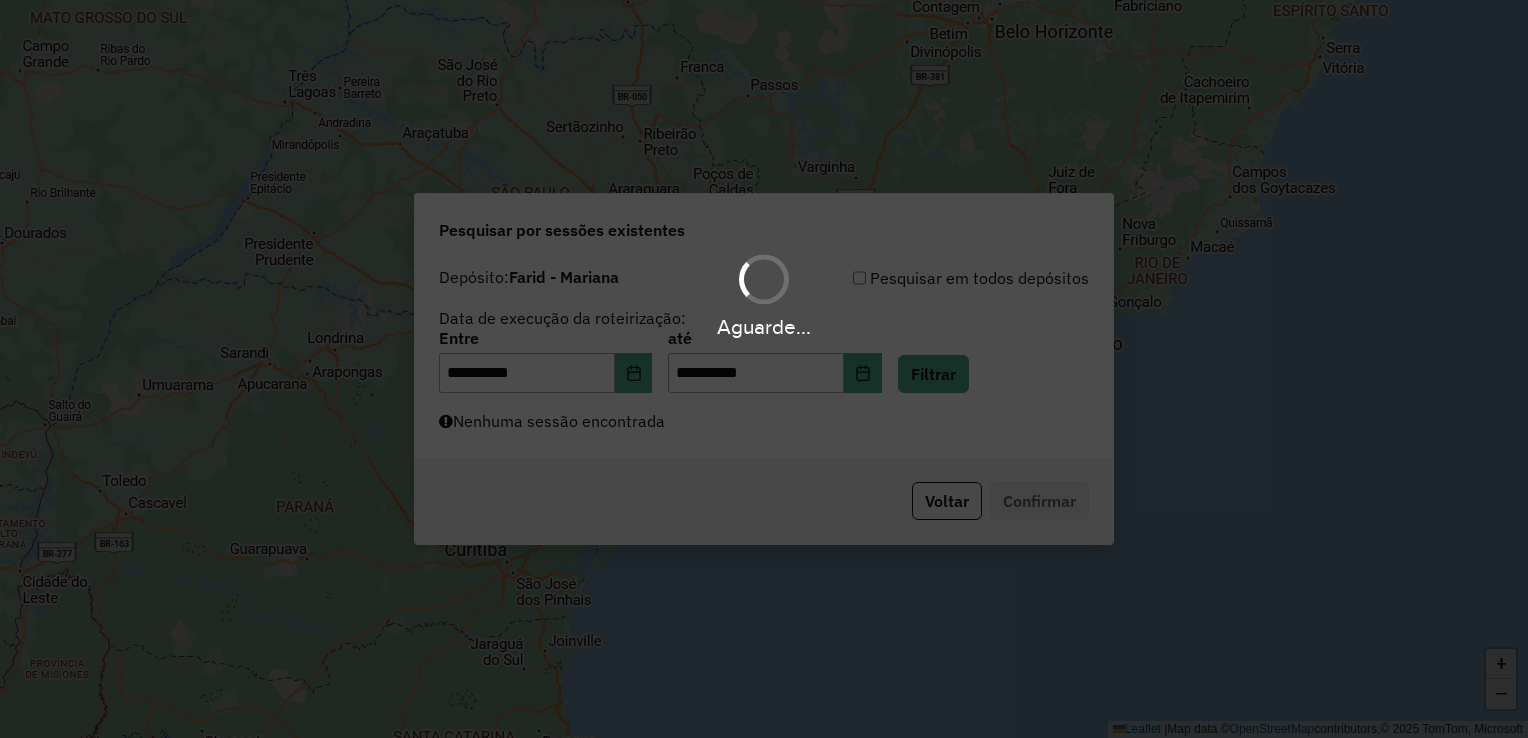 click on "Aguarde..." at bounding box center [764, 369] 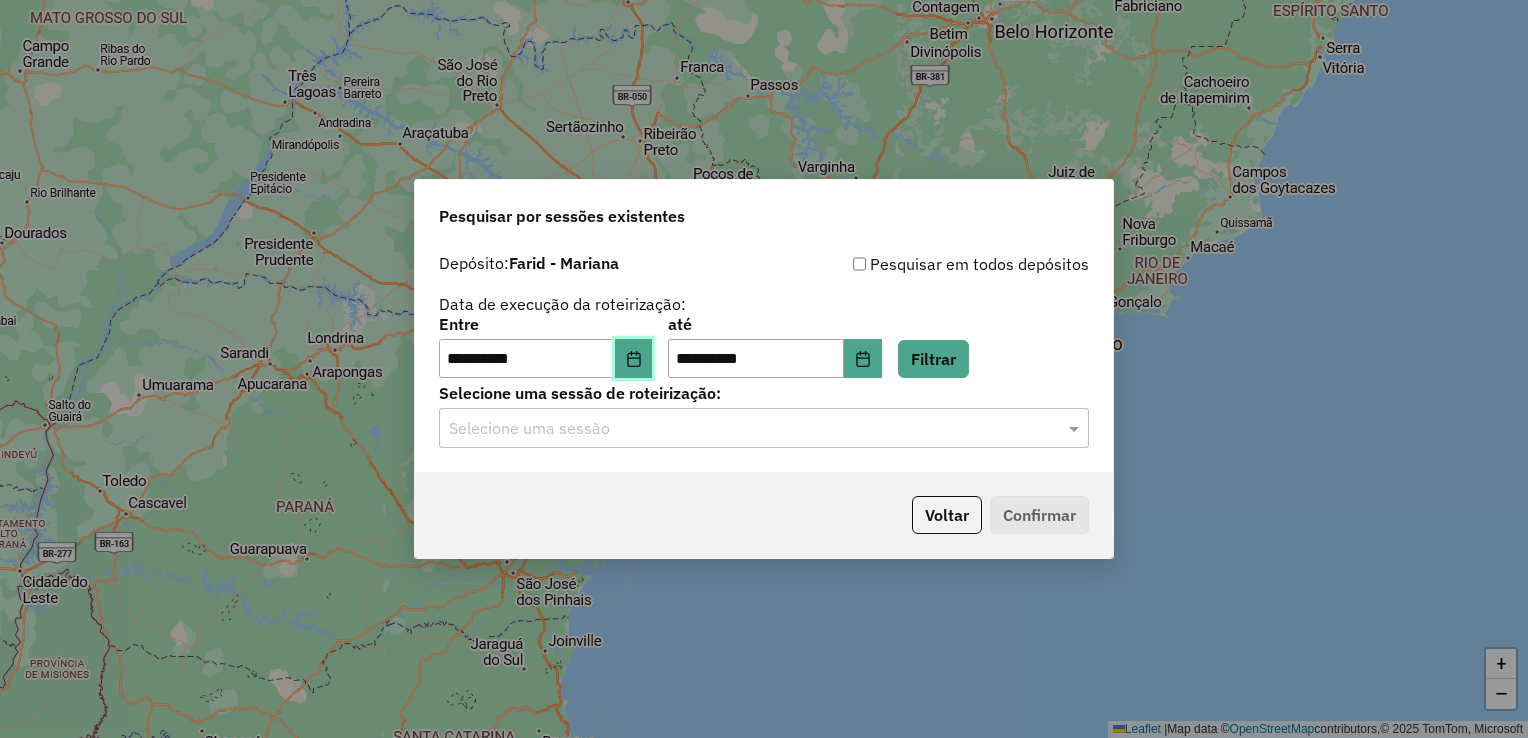 click 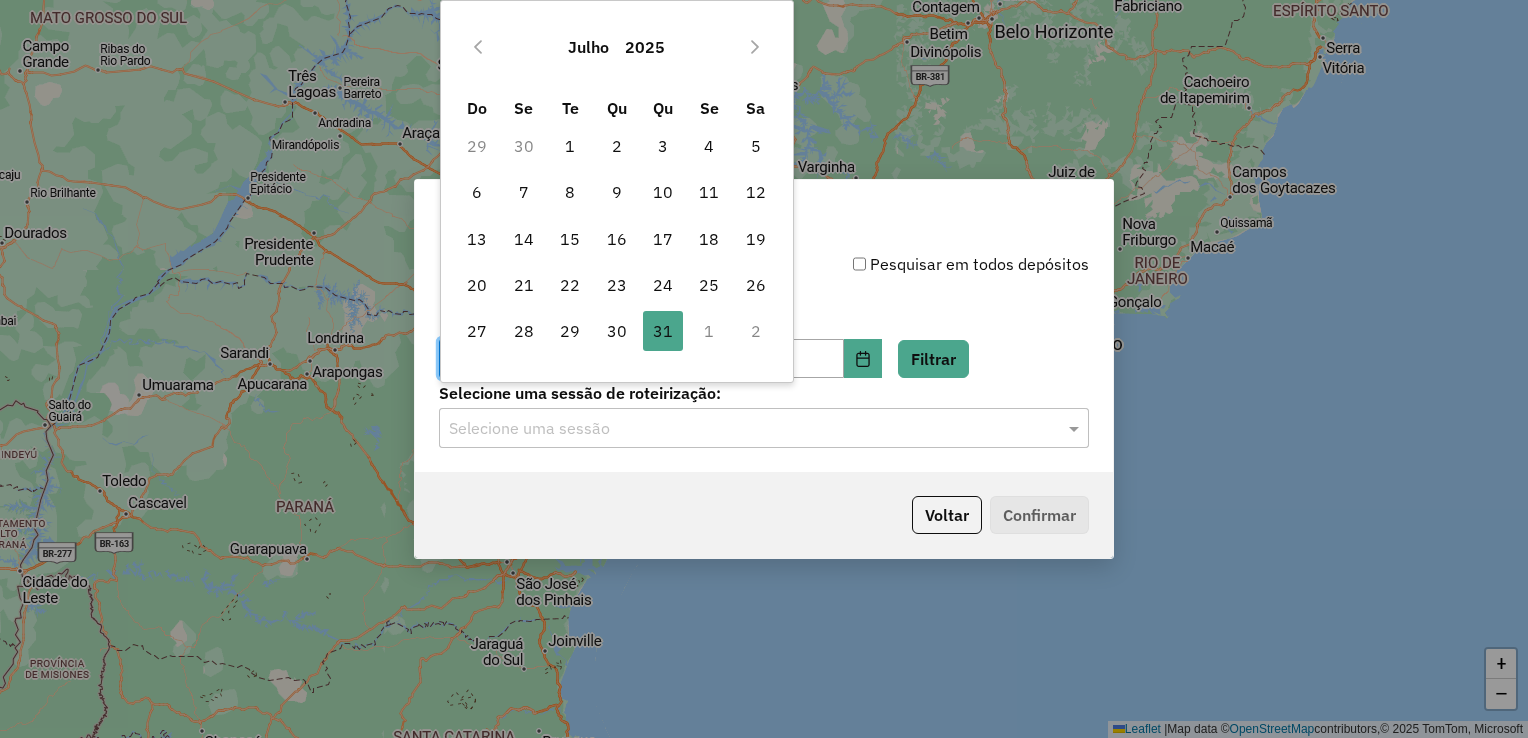 click on "1" at bounding box center (709, 331) 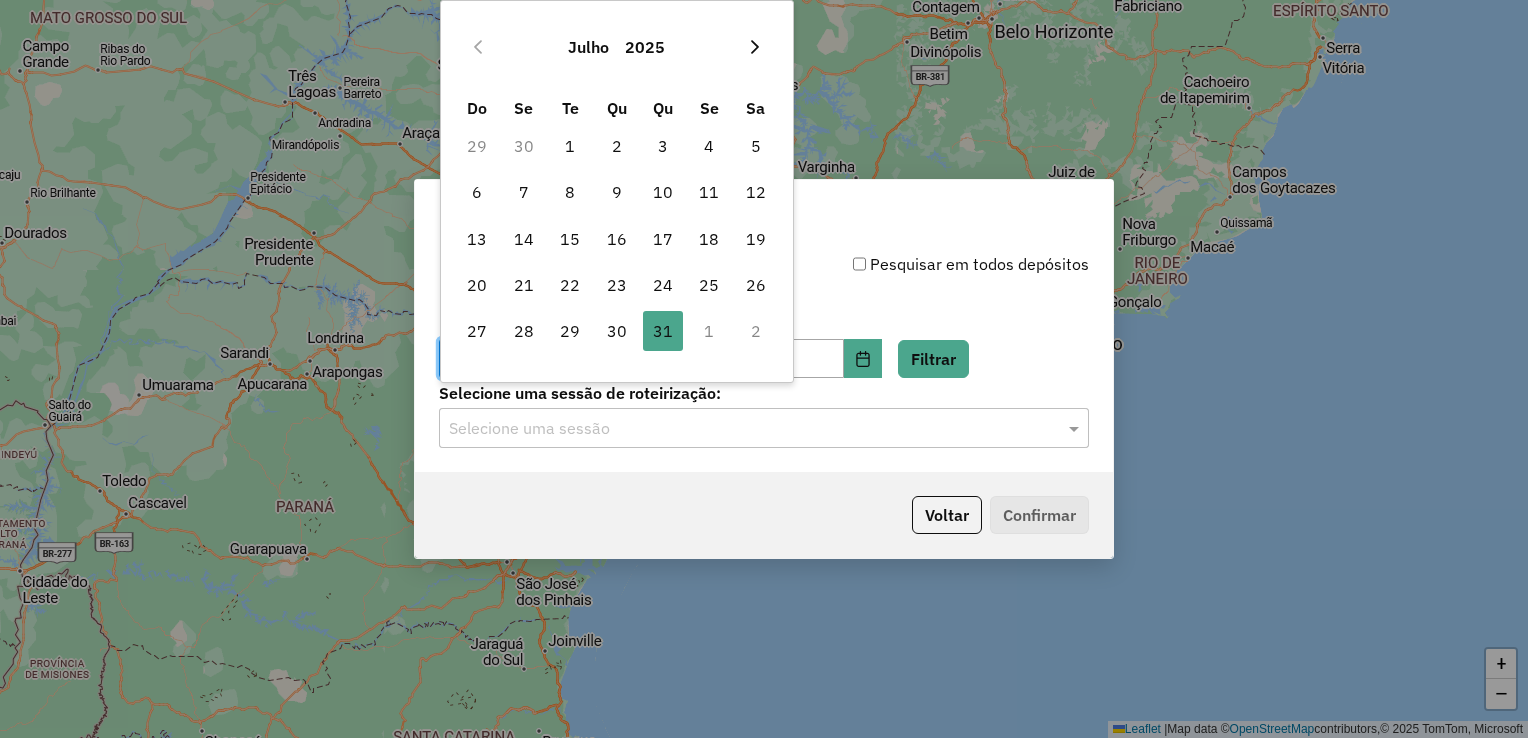 click 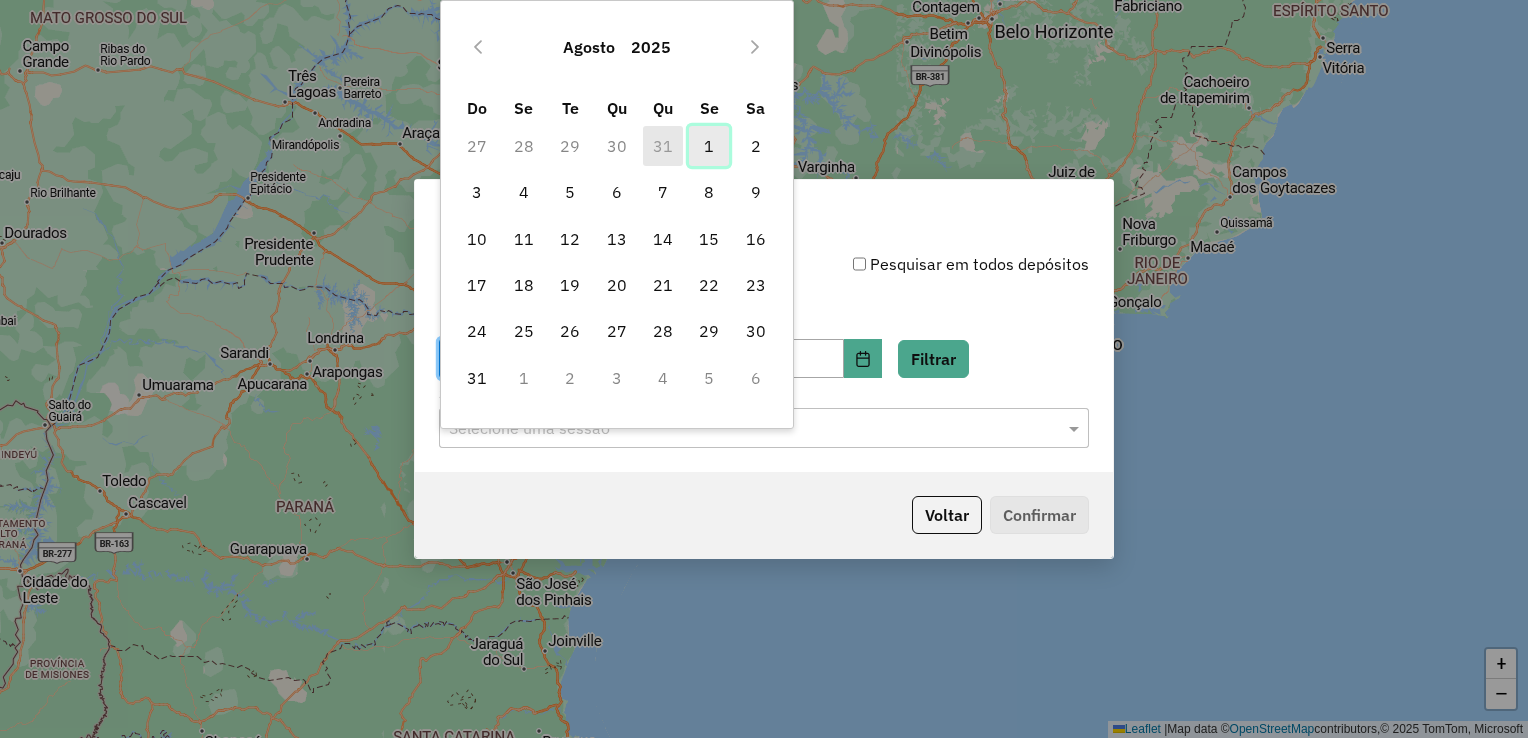 drag, startPoint x: 704, startPoint y: 145, endPoint x: 711, endPoint y: 161, distance: 17.464249 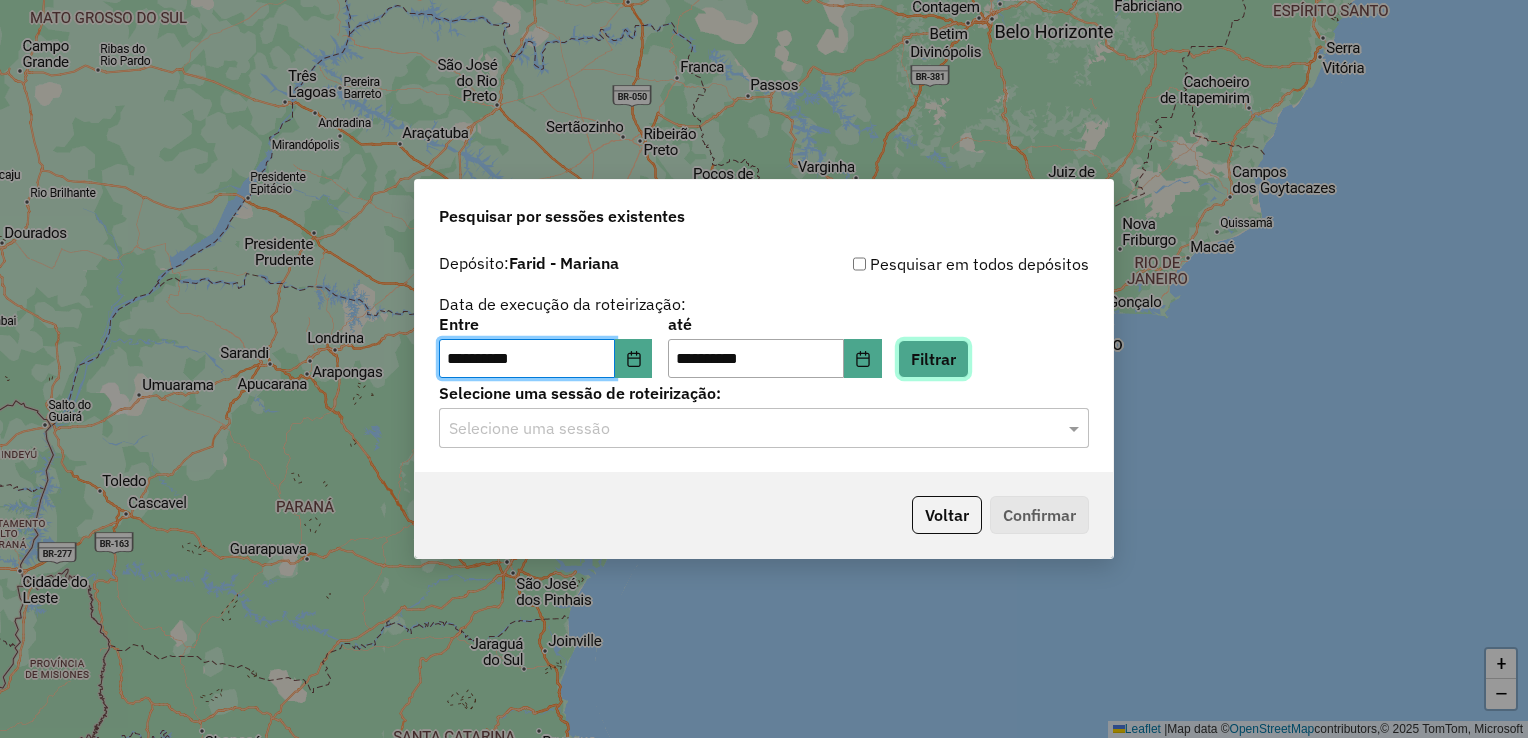click on "Filtrar" 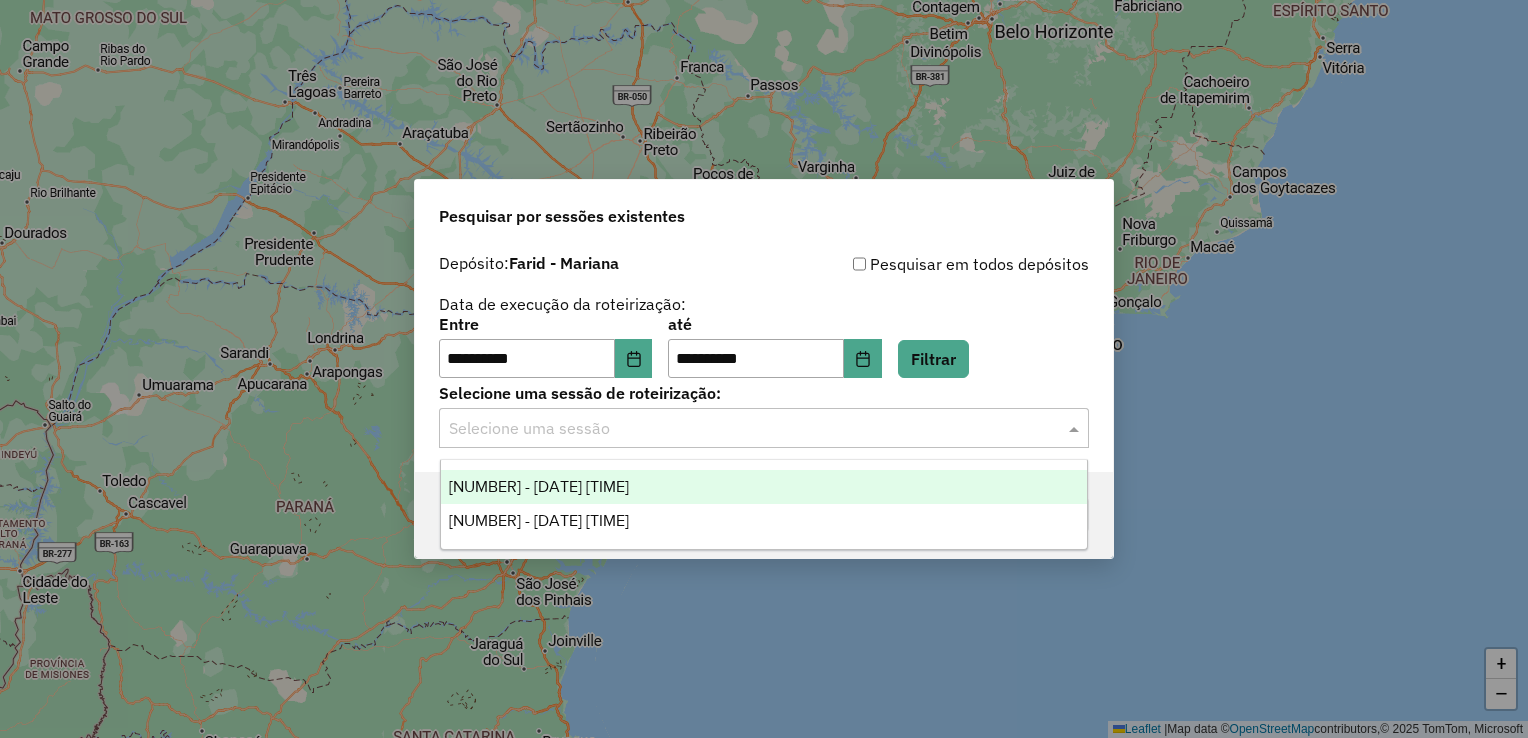 click on "Selecione uma sessão" 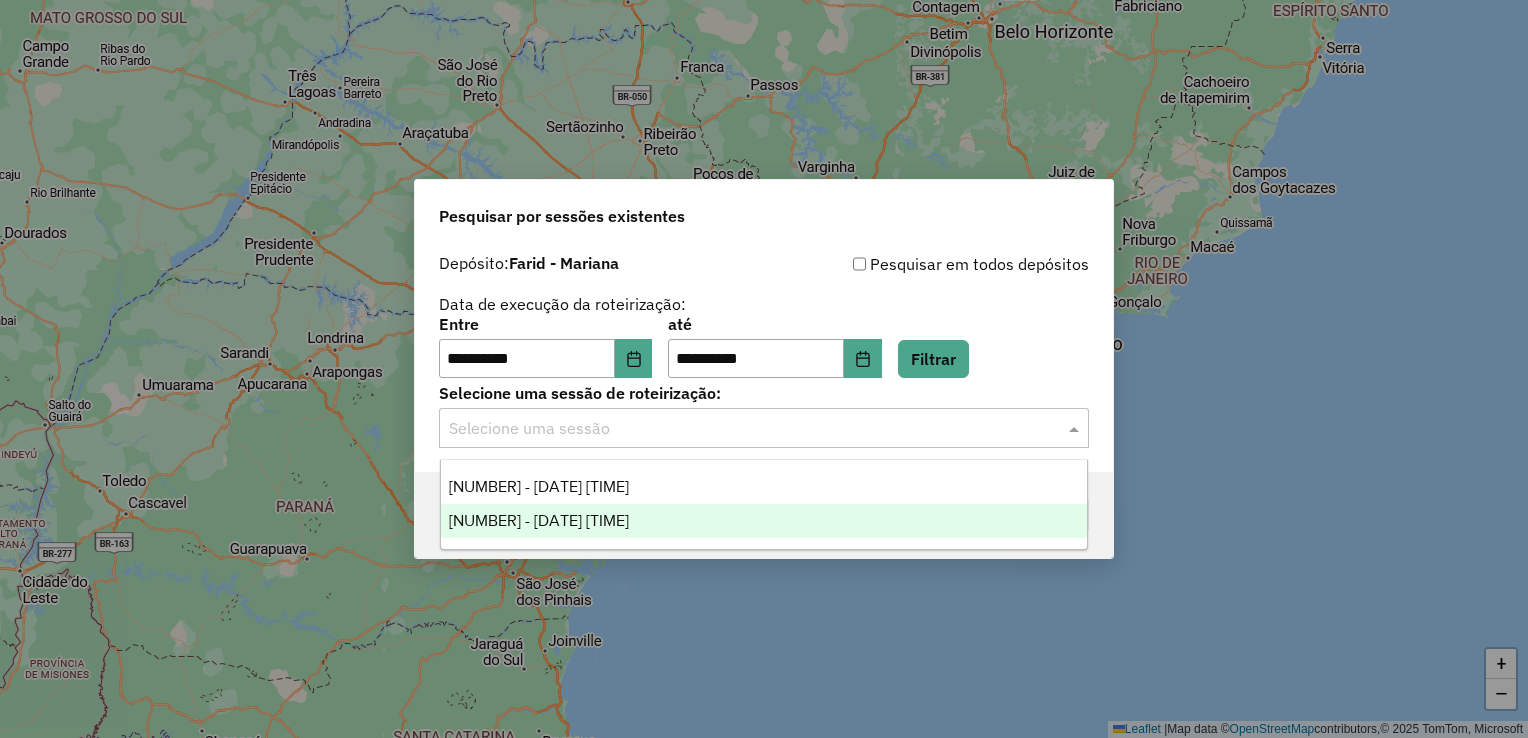click on "973432 - 01/08/2025 18:25" at bounding box center [764, 521] 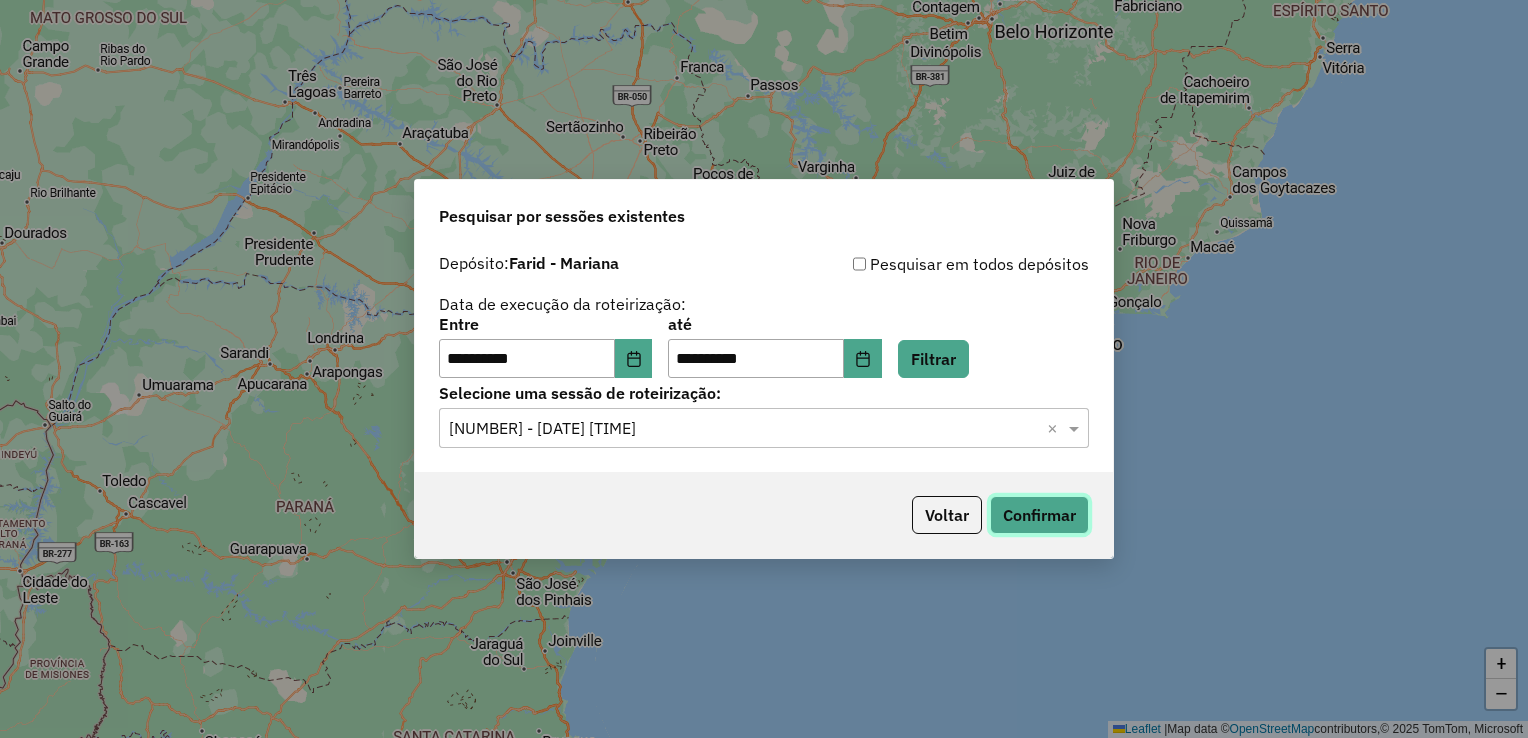 click on "Confirmar" 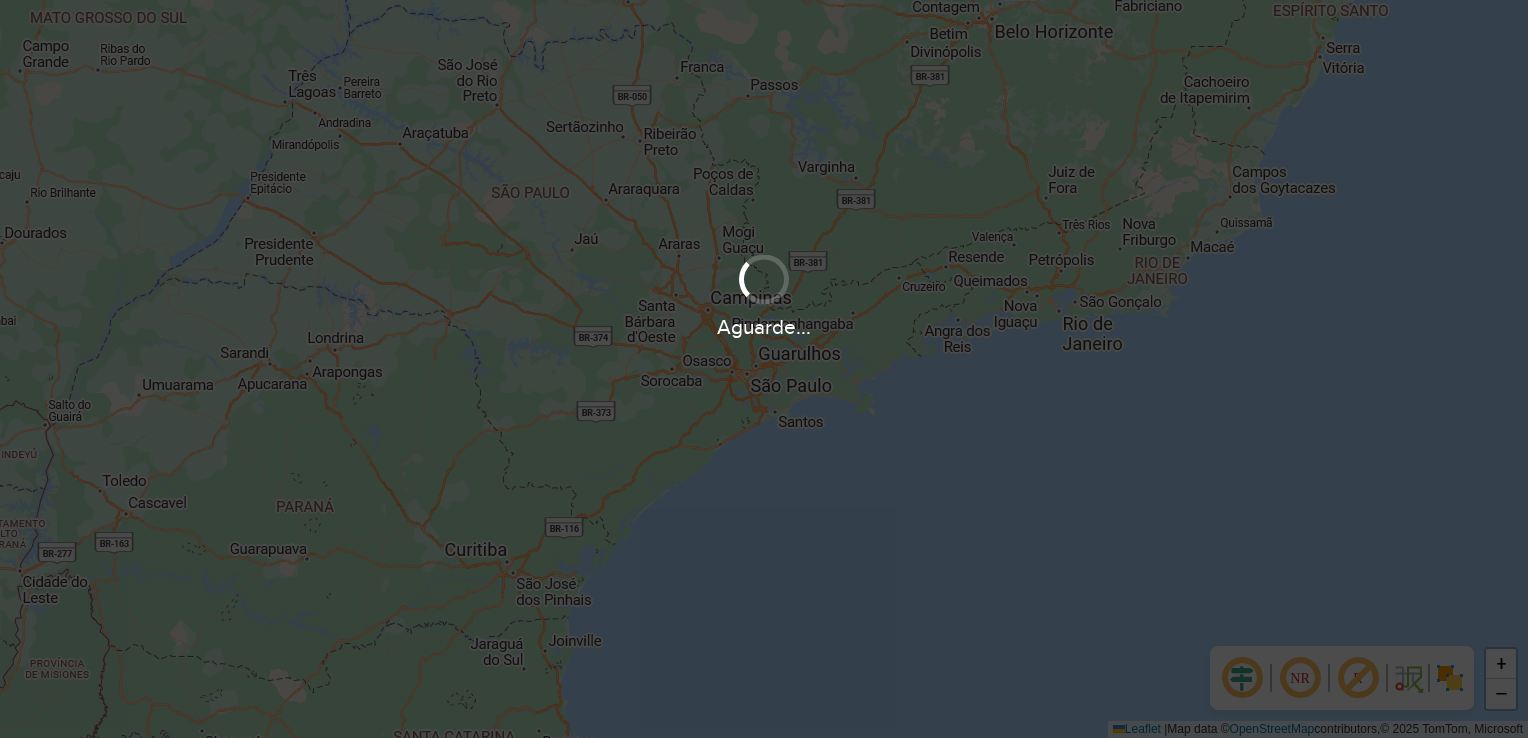 scroll, scrollTop: 0, scrollLeft: 0, axis: both 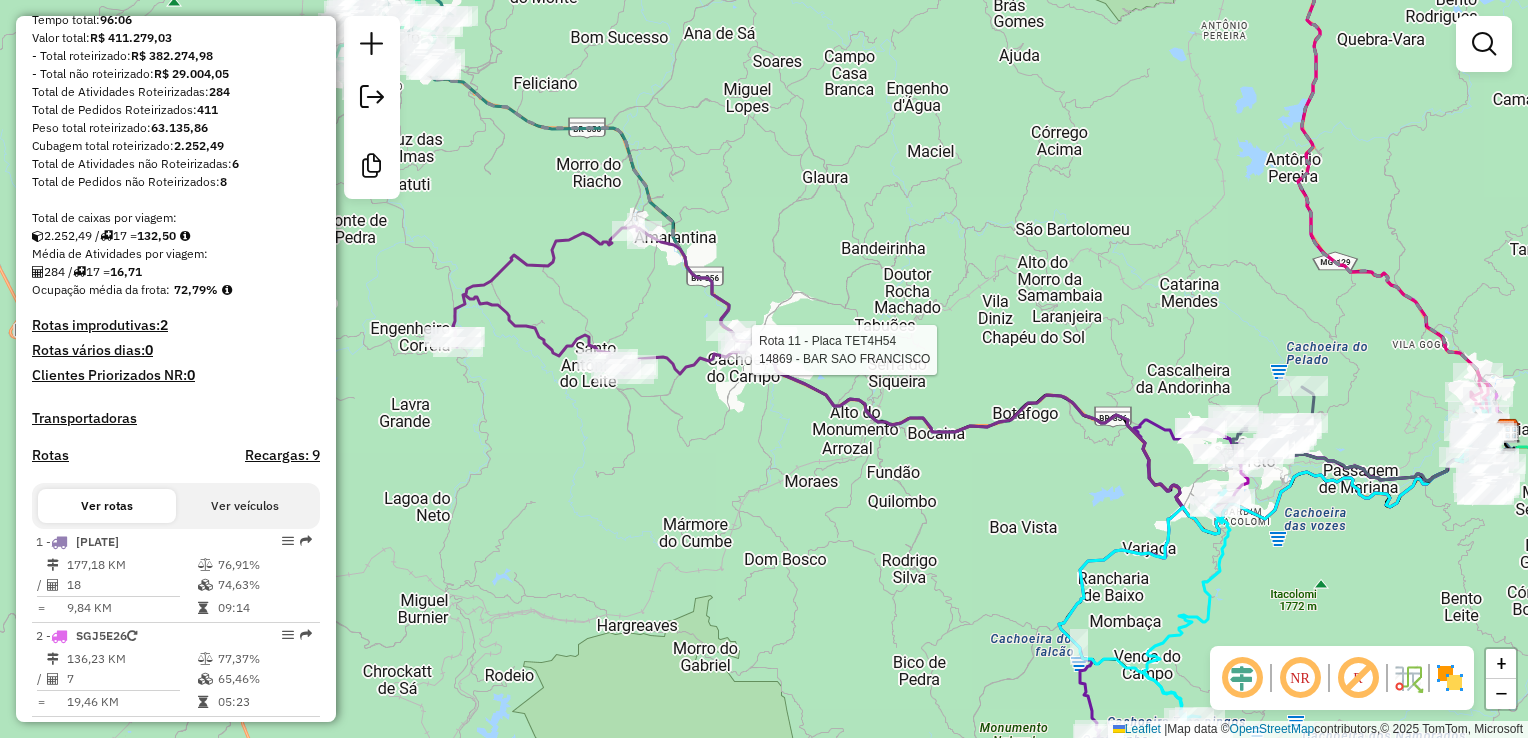 click 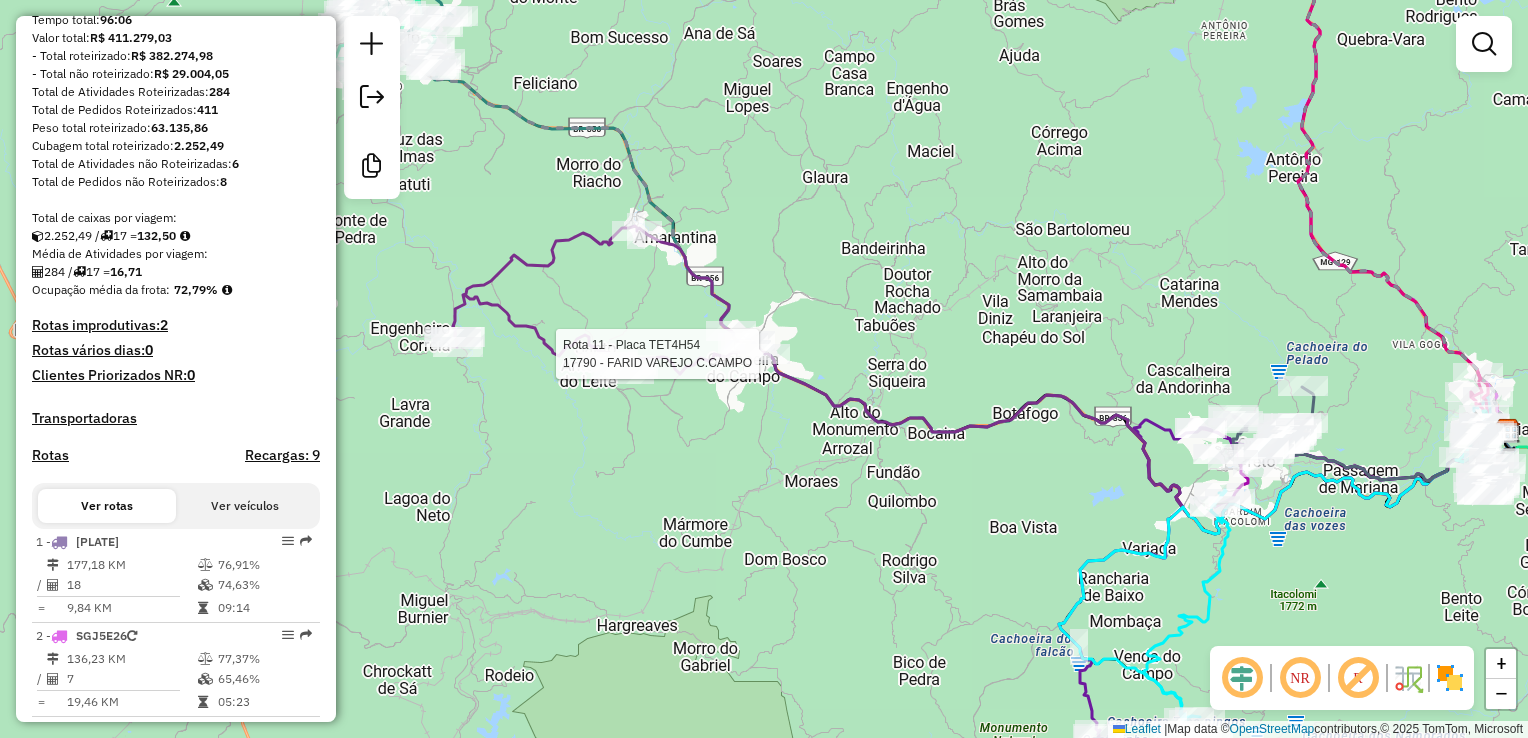 select on "**********" 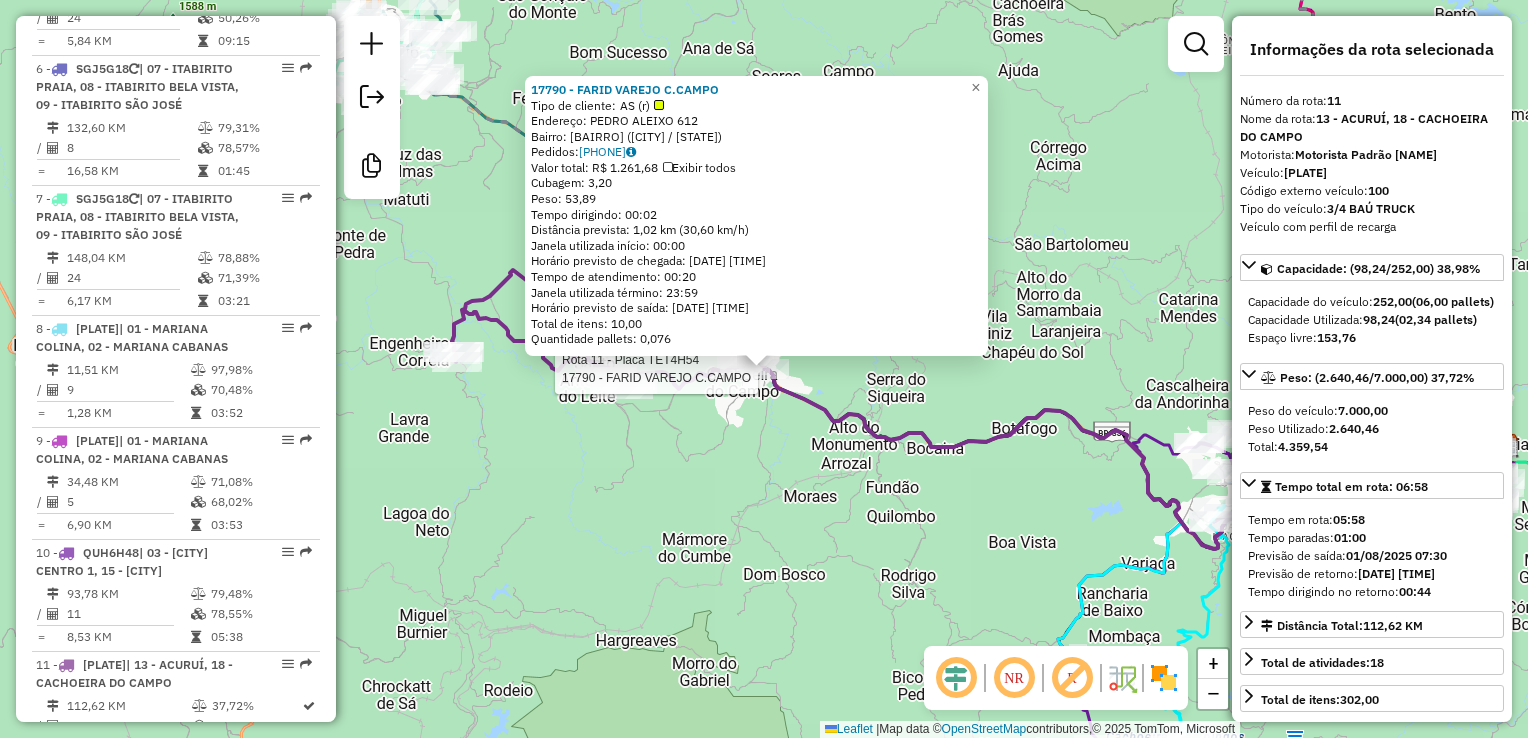 scroll, scrollTop: 1930, scrollLeft: 0, axis: vertical 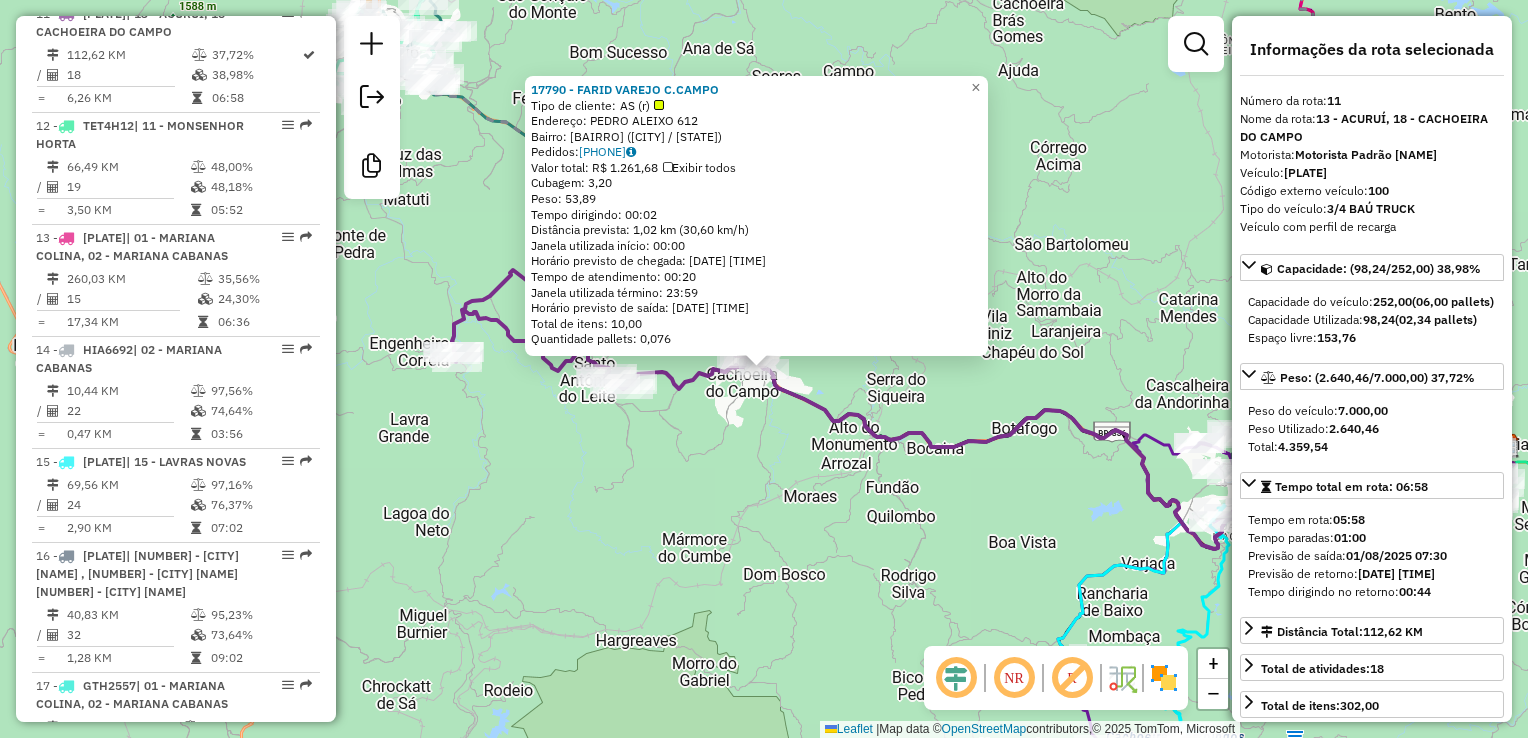 click on "17790 - FARID VAREJO C.CAMPO  Tipo de cliente:   AS (r)   Endereço:  PEDRO ALEIXO 612   Bairro: CACHOEIRA DE CAMPO - JARDINS (OURO PRETO / MG)   Pedidos:  31392507   Valor total: R$ 1.261,68   Exibir todos   Cubagem: 3,20  Peso: 53,89  Tempo dirigindo: 00:02   Distância prevista: 1,02 km (30,60 km/h)   Janela utilizada início: 00:00   Horário previsto de chegada: 01/08/2025 13:24   Tempo de atendimento: 00:20   Janela utilizada término: 23:59   Horário previsto de saída: 01/08/2025 13:44   Total de itens: 10,00   Quantidade pallets: 0,076  × Janela de atendimento Grade de atendimento Capacidade Transportadoras Veículos Cliente Pedidos  Rotas Selecione os dias de semana para filtrar as janelas de atendimento  Seg   Ter   Qua   Qui   Sex   Sáb   Dom  Informe o período da janela de atendimento: De: Até:  Filtrar exatamente a janela do cliente  Considerar janela de atendimento padrão  Selecione os dias de semana para filtrar as grades de atendimento  Seg   Ter   Qua   Qui   Sex   Sáb   Dom   De:  +" 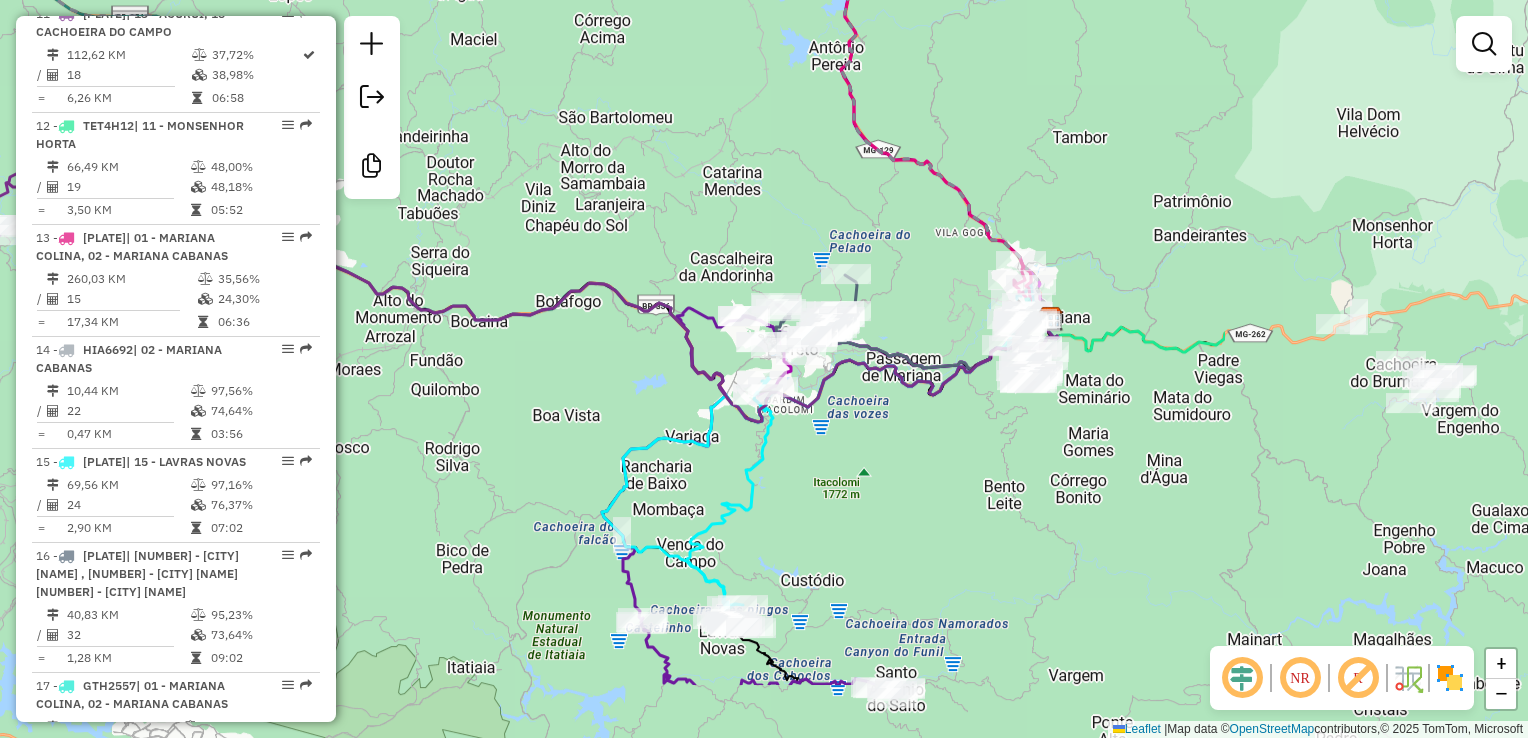 drag, startPoint x: 1009, startPoint y: 526, endPoint x: 553, endPoint y: 399, distance: 473.35504 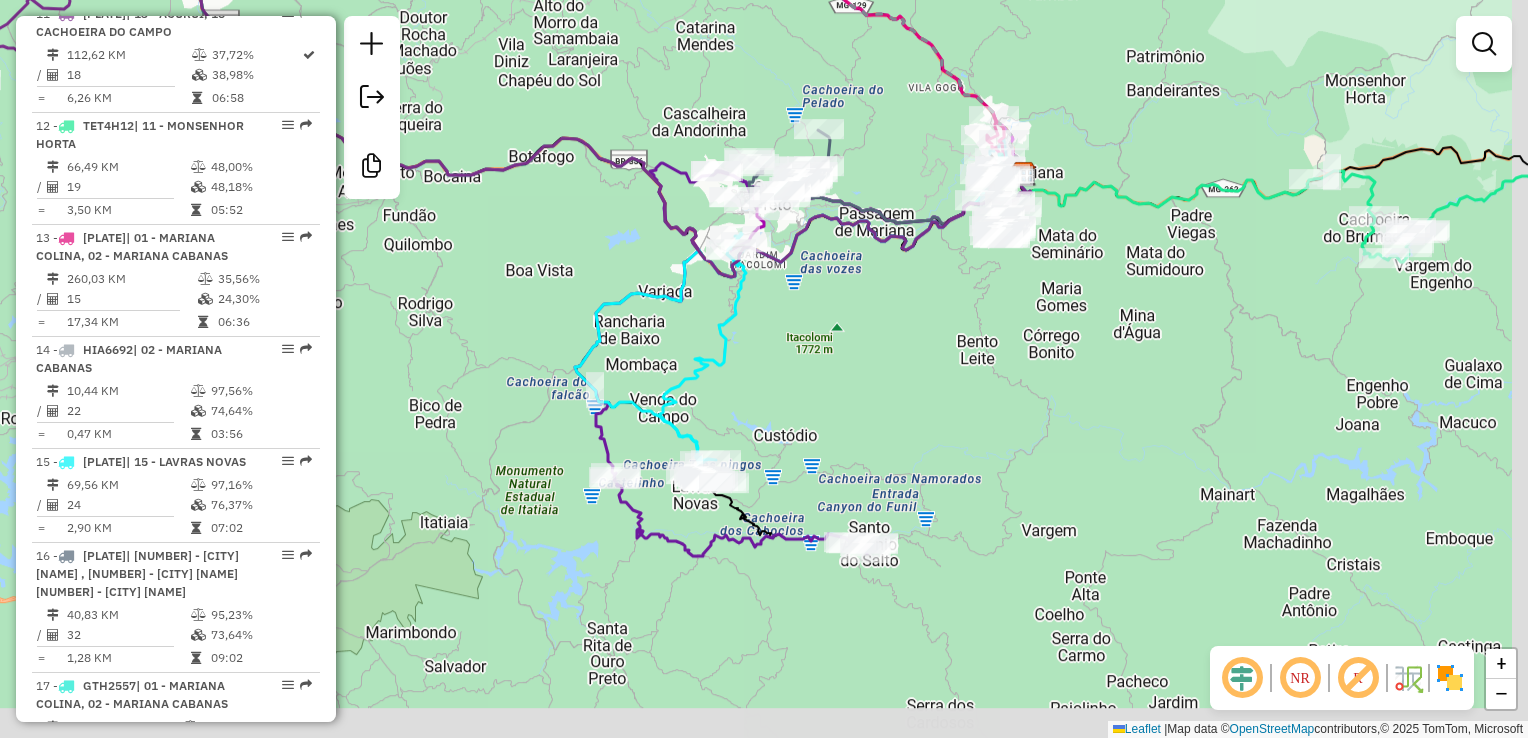 drag, startPoint x: 886, startPoint y: 489, endPoint x: 872, endPoint y: 397, distance: 93.05912 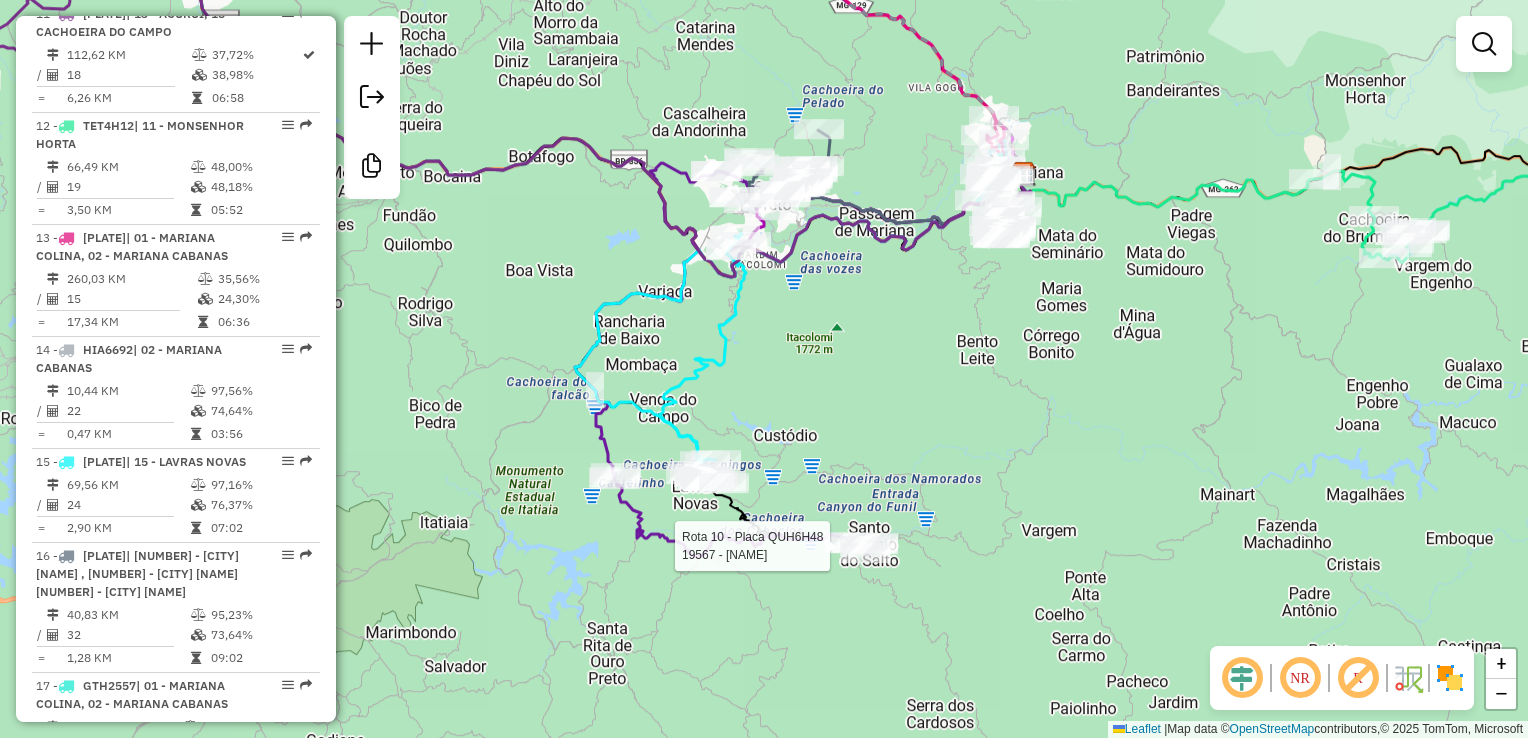 select on "**********" 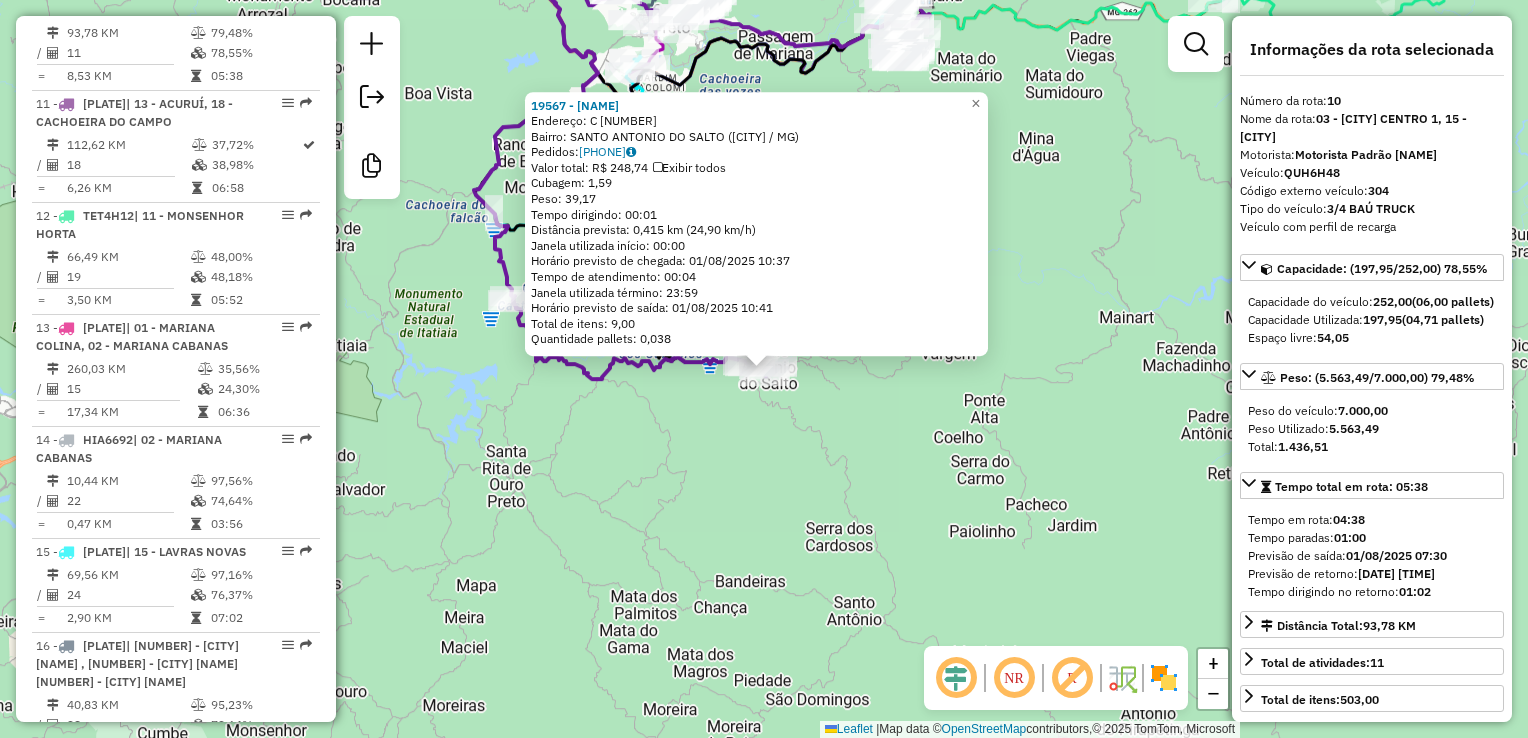 scroll, scrollTop: 1800, scrollLeft: 0, axis: vertical 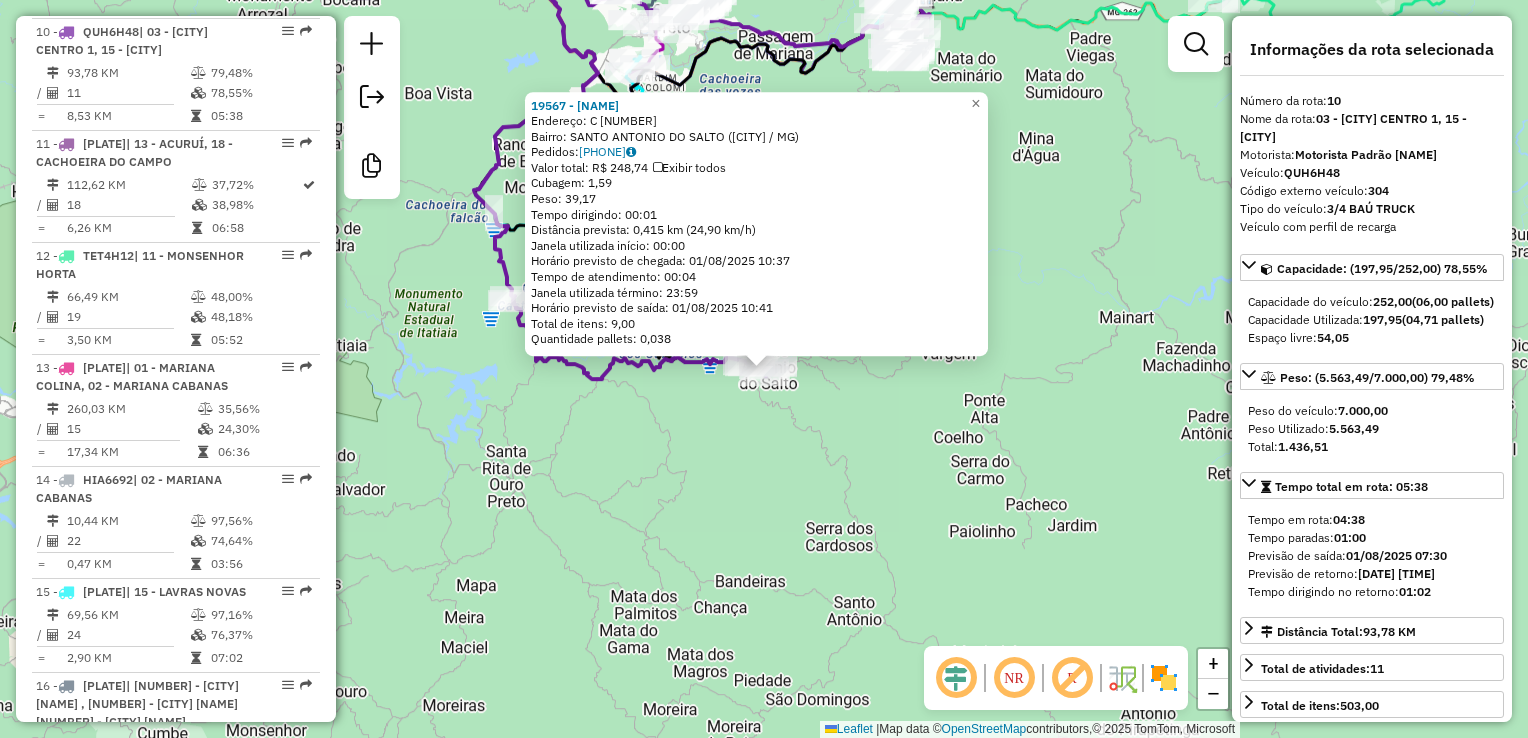 click on "19567 - TREILER DA MICHELE  Endereço:  C 91   Bairro: SANTO ANTONIO DO SALTO (OURO PRETO / MG)   Pedidos:  31392439   Valor total: R$ 248,74   Exibir todos   Cubagem: 1,59  Peso: 39,17  Tempo dirigindo: 00:01   Distância prevista: 0,415 km (24,90 km/h)   Janela utilizada início: 00:00   Horário previsto de chegada: 01/08/2025 10:37   Tempo de atendimento: 00:04   Janela utilizada término: 23:59   Horário previsto de saída: 01/08/2025 10:41   Total de itens: 9,00   Quantidade pallets: 0,038  × Janela de atendimento Grade de atendimento Capacidade Transportadoras Veículos Cliente Pedidos  Rotas Selecione os dias de semana para filtrar as janelas de atendimento  Seg   Ter   Qua   Qui   Sex   Sáb   Dom  Informe o período da janela de atendimento: De: Até:  Filtrar exatamente a janela do cliente  Considerar janela de atendimento padrão  Selecione os dias de semana para filtrar as grades de atendimento  Seg   Ter   Qua   Qui   Sex   Sáb   Dom   Considerar clientes sem dia de atendimento cadastrado De:" 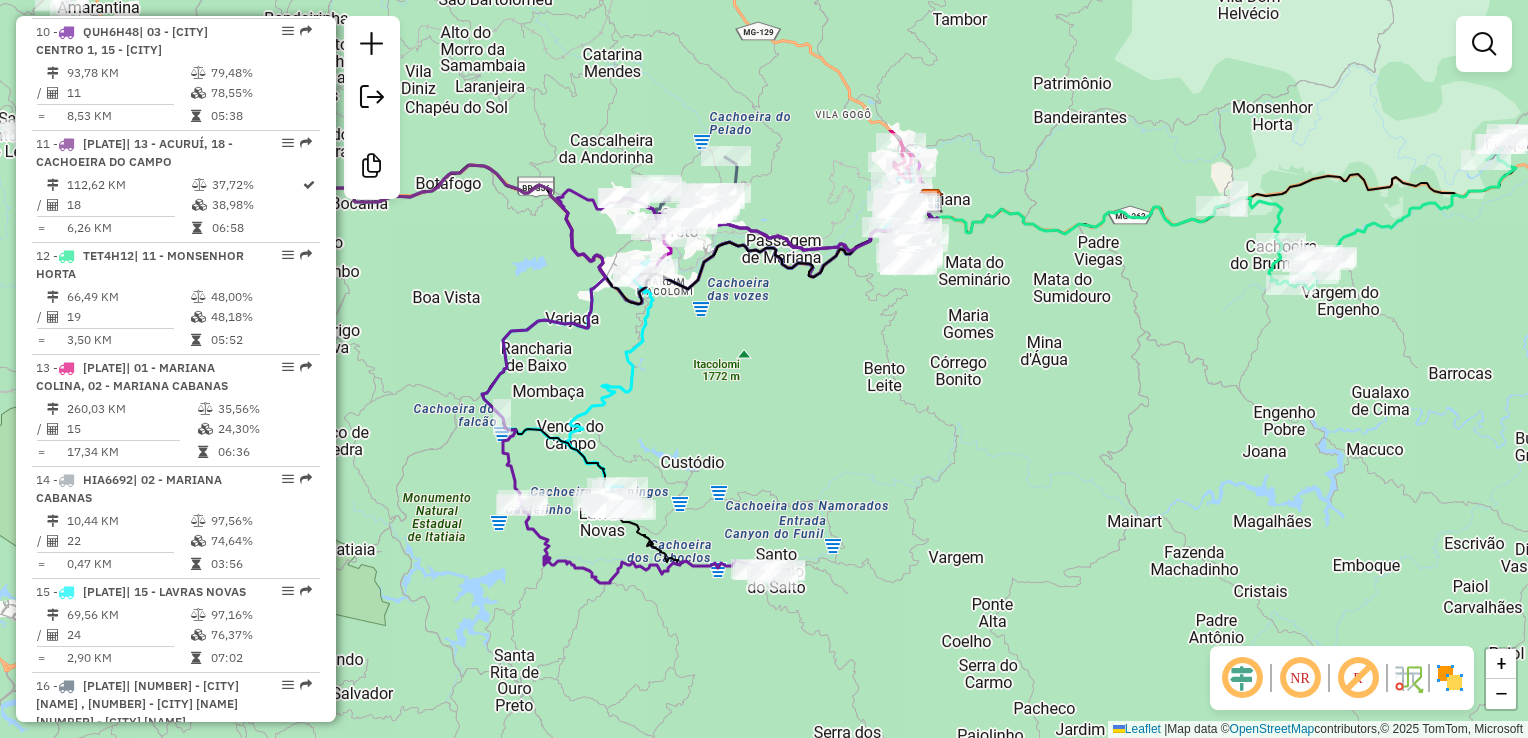 drag, startPoint x: 726, startPoint y: 387, endPoint x: 743, endPoint y: 509, distance: 123.178734 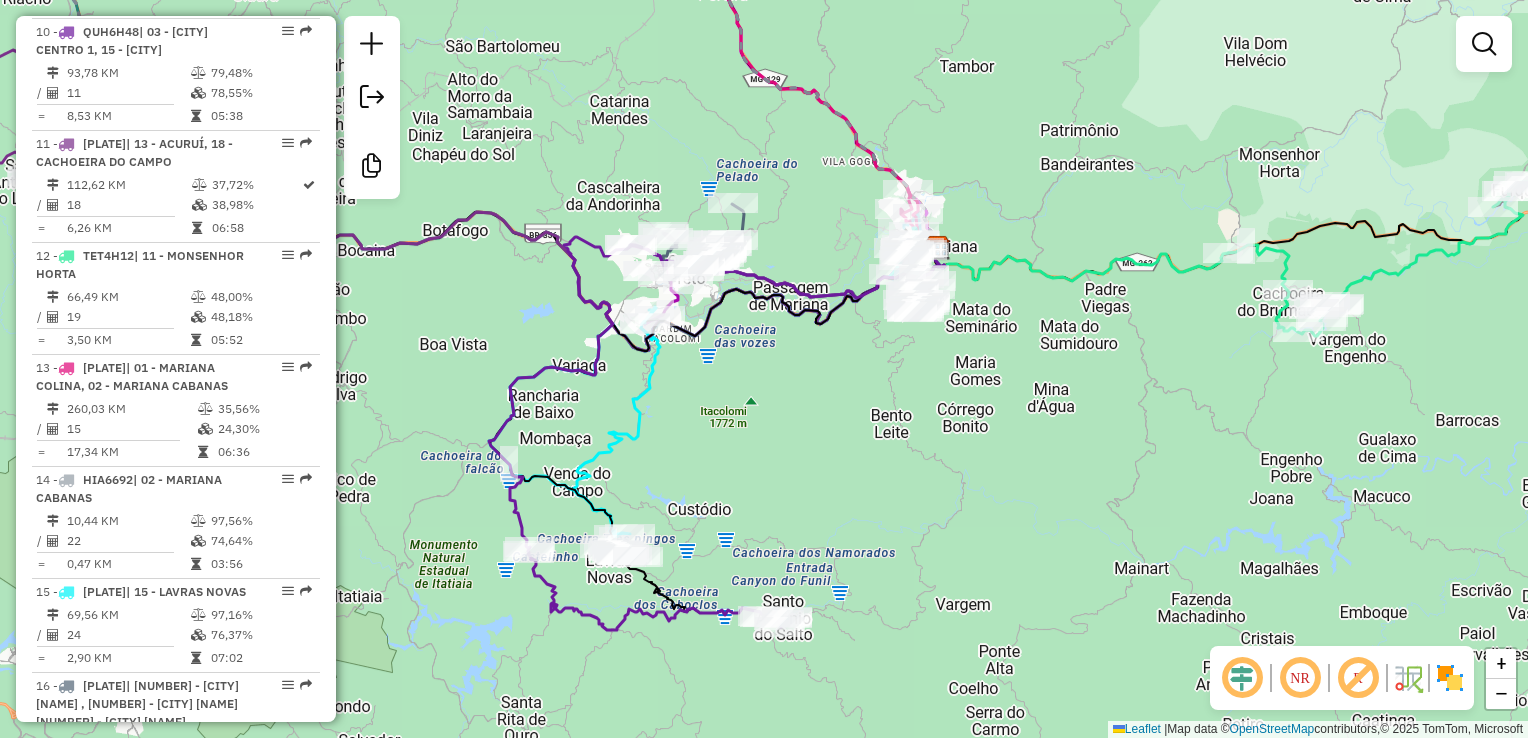 click 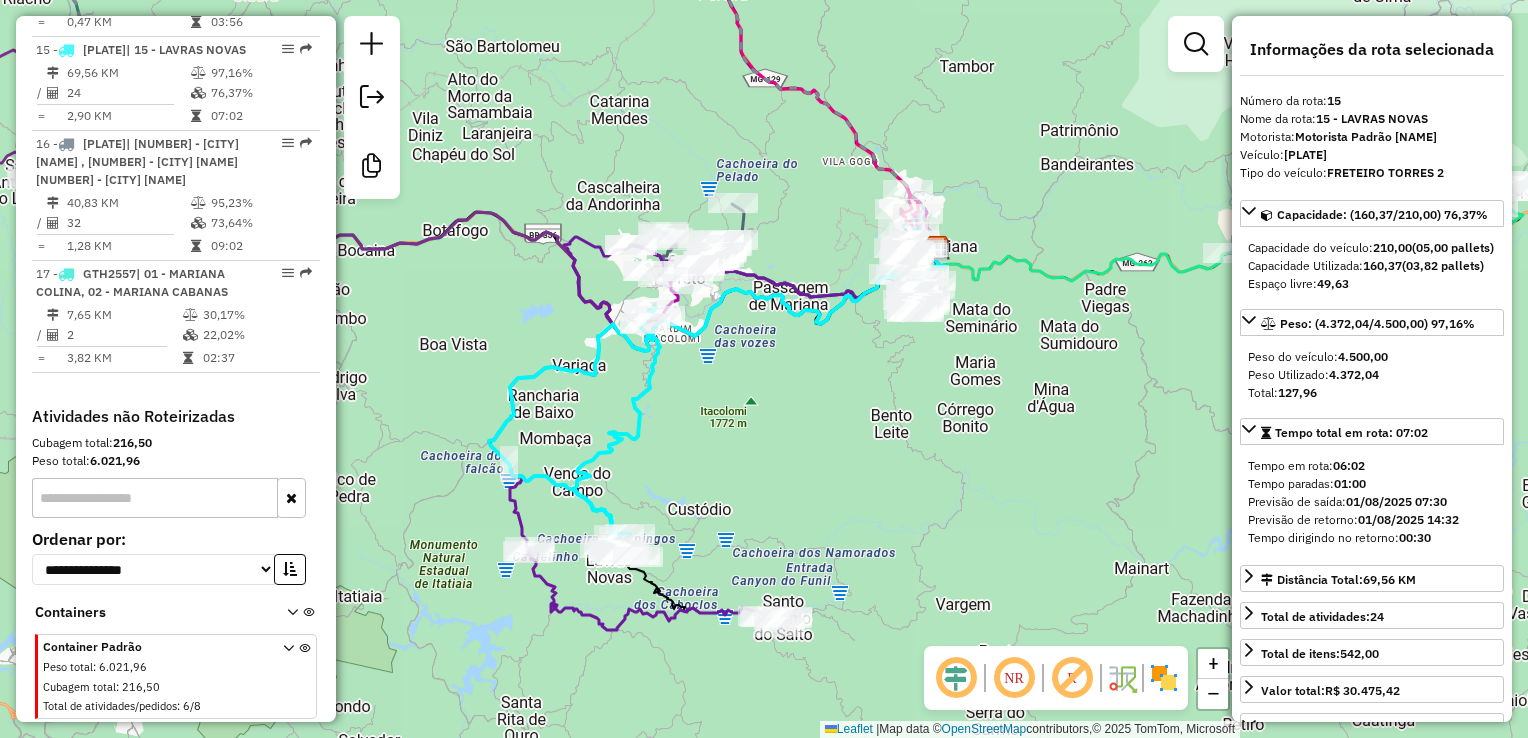scroll, scrollTop: 2378, scrollLeft: 0, axis: vertical 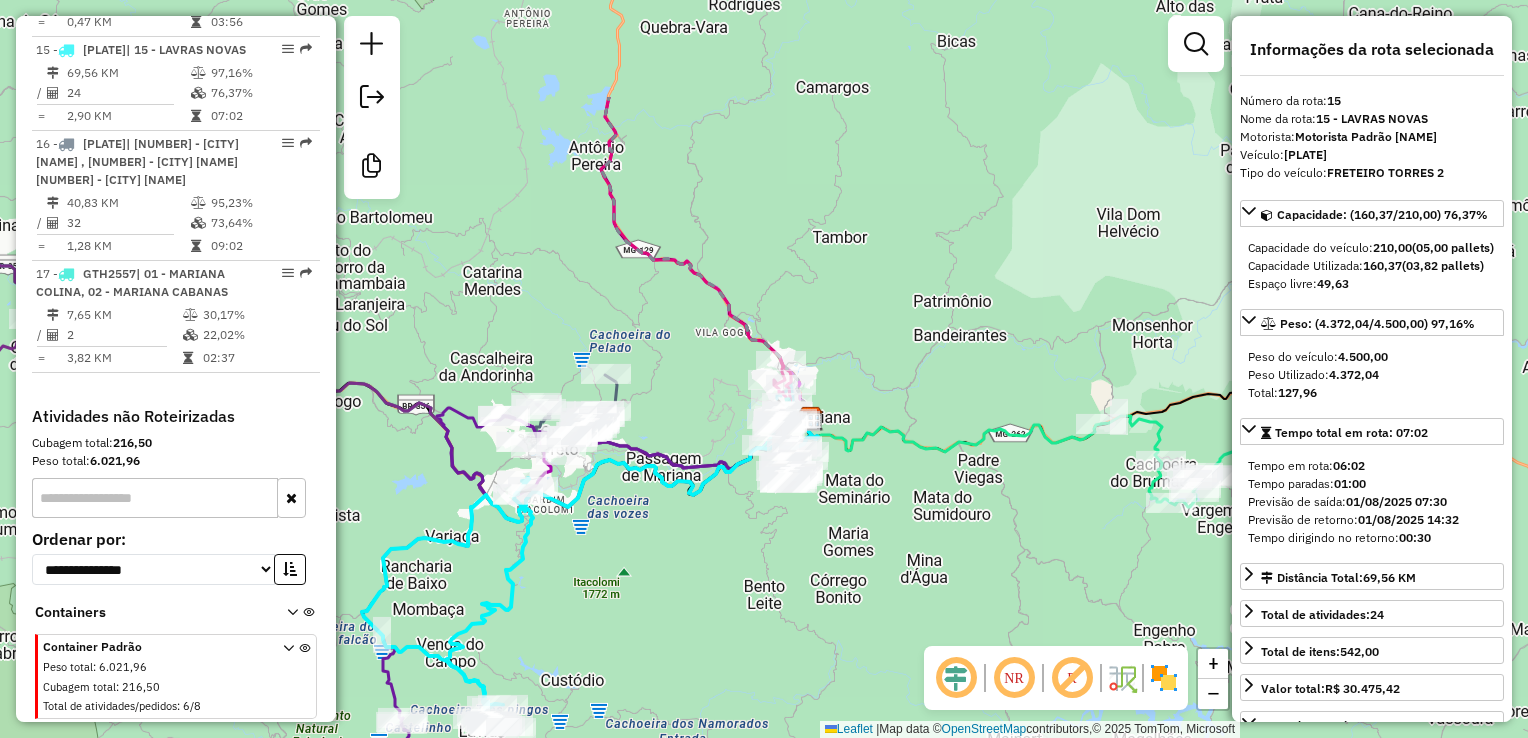 drag, startPoint x: 776, startPoint y: 414, endPoint x: 660, endPoint y: 532, distance: 165.46902 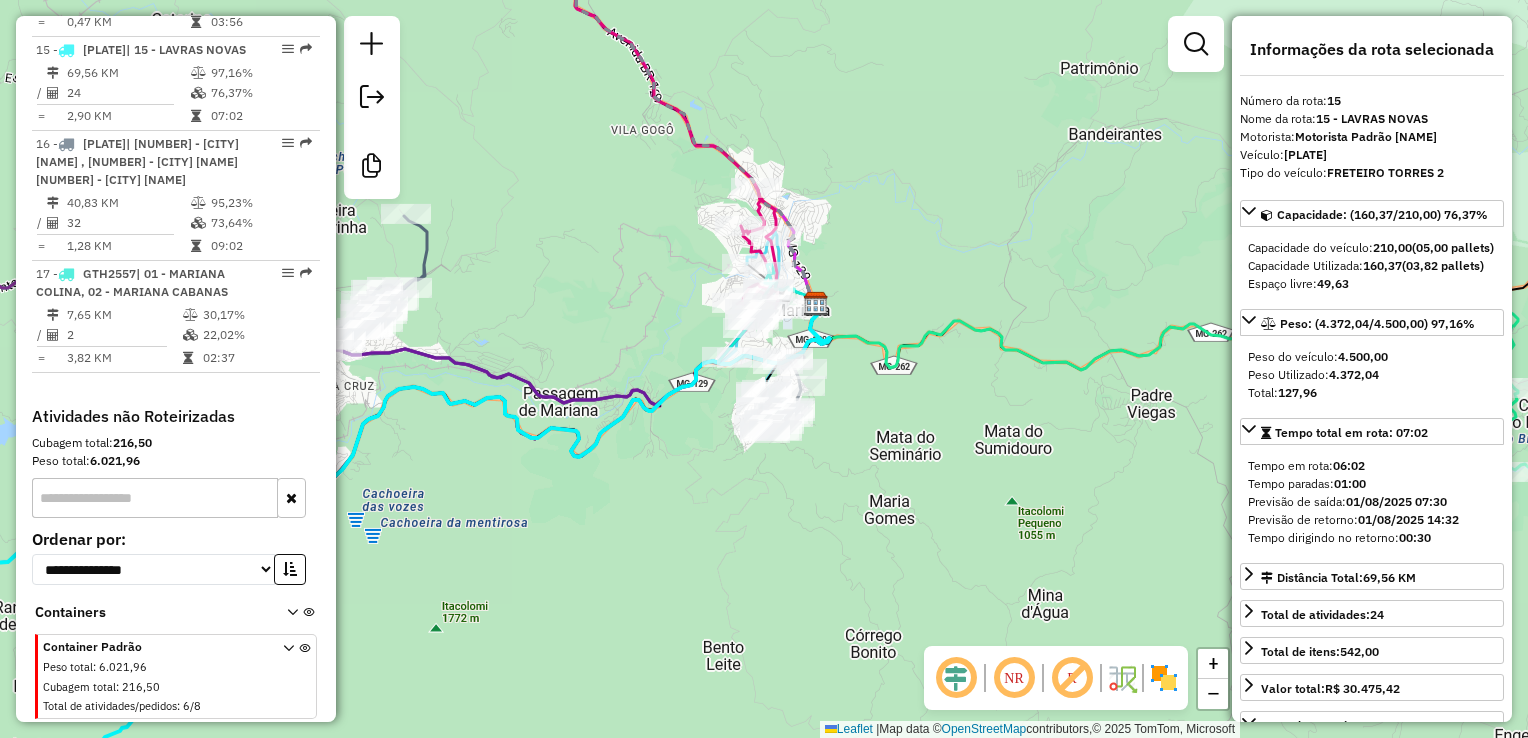 drag, startPoint x: 677, startPoint y: 314, endPoint x: 784, endPoint y: 558, distance: 266.4301 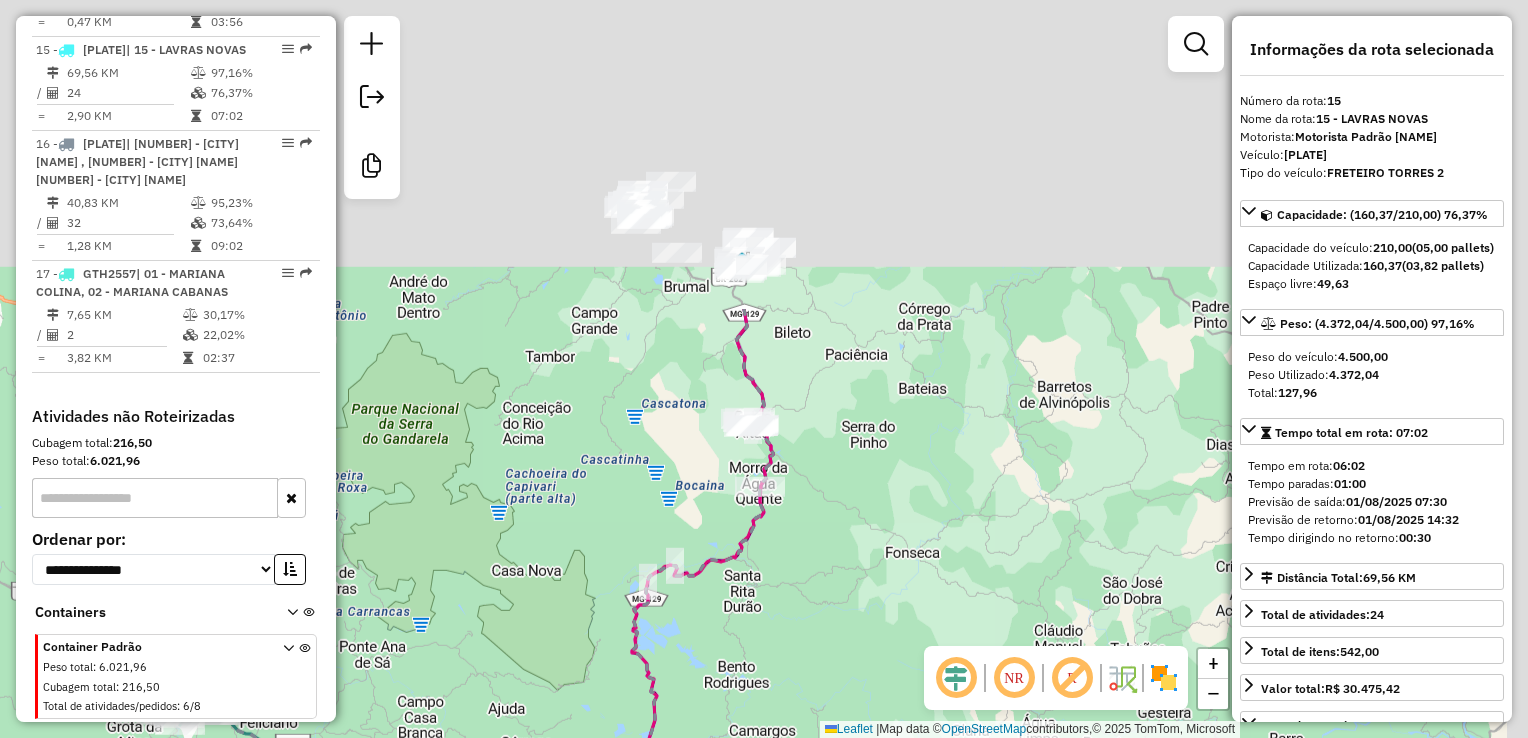 drag, startPoint x: 772, startPoint y: 370, endPoint x: 739, endPoint y: 661, distance: 292.86514 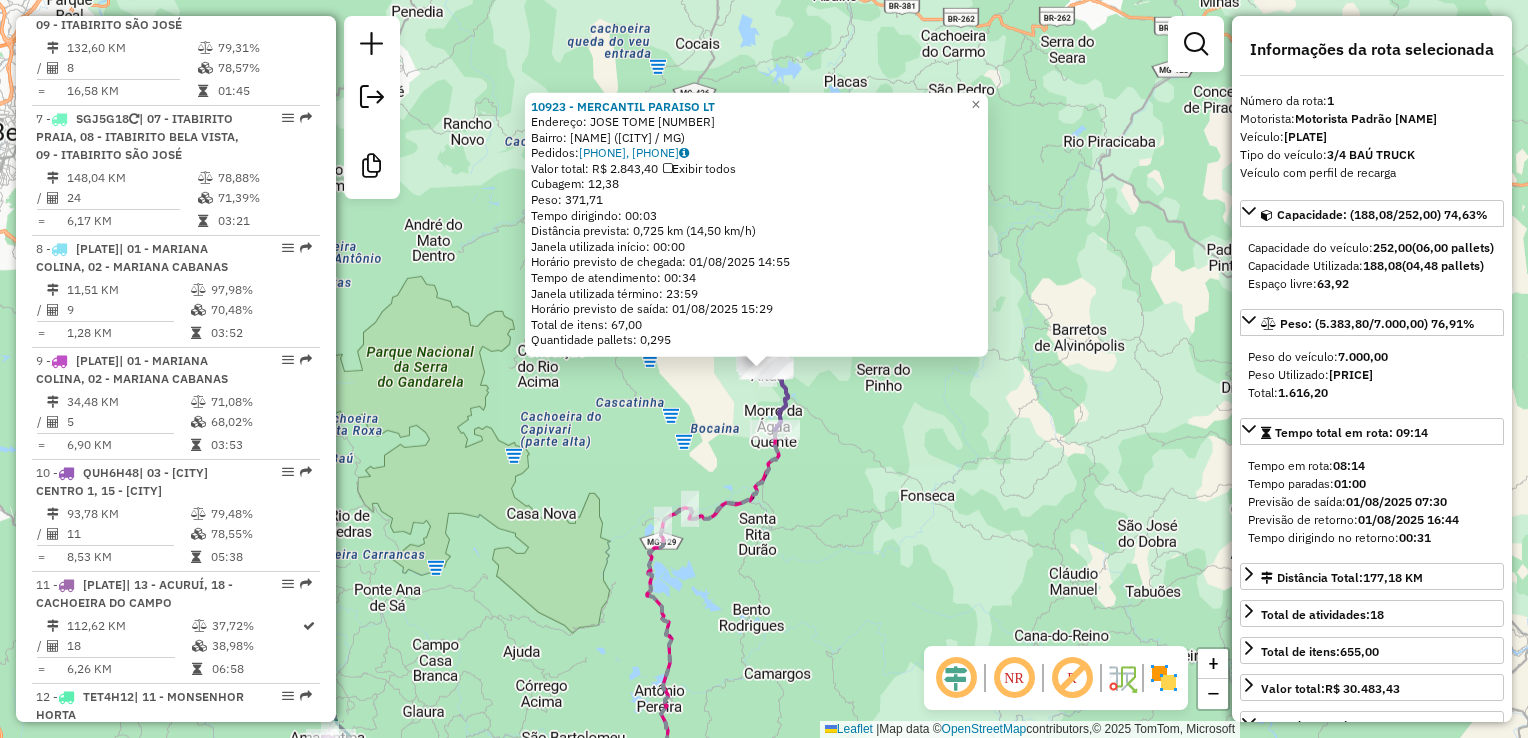 scroll, scrollTop: 812, scrollLeft: 0, axis: vertical 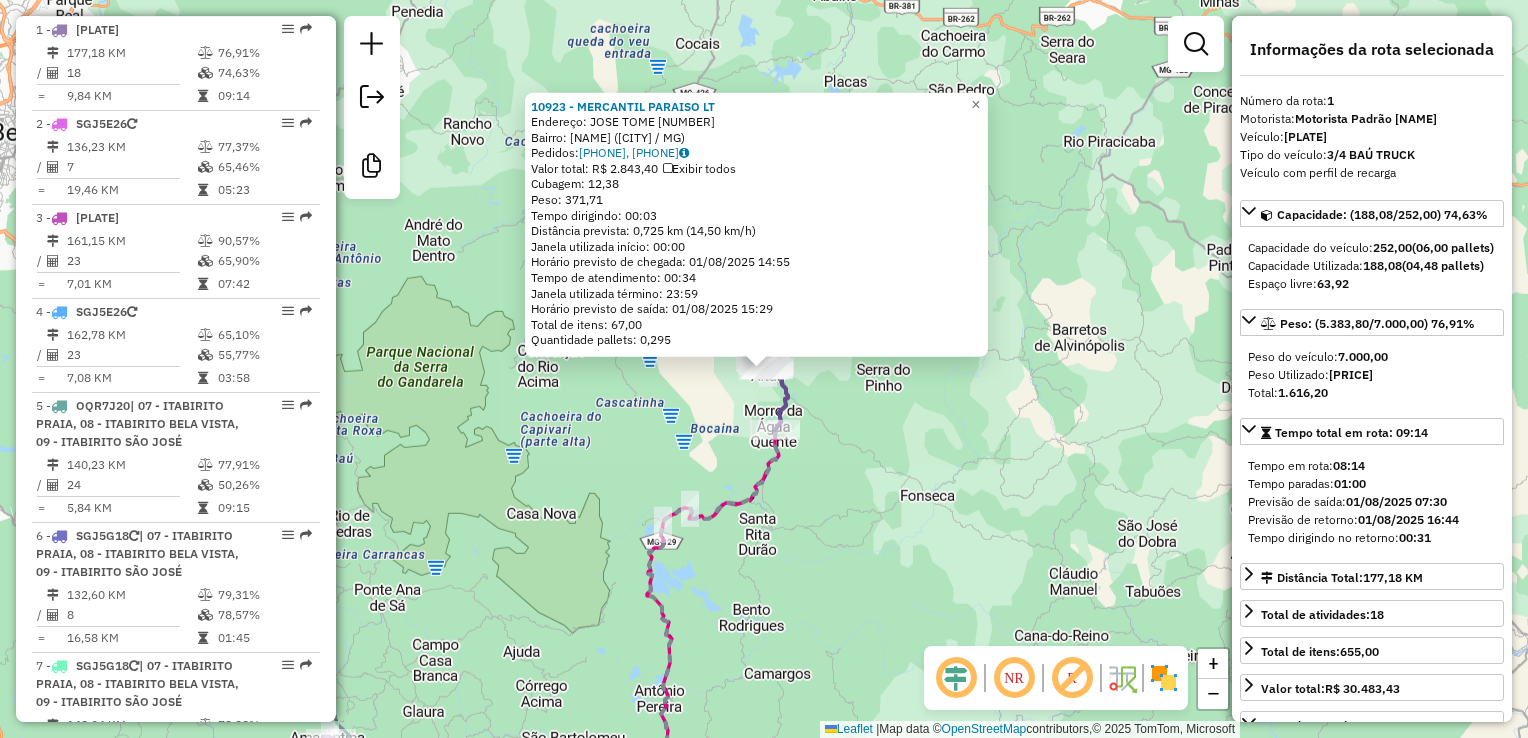 click on "10923 - MERCANTIL PARAISO LT  Endereço:  JOSE TOME 78   Bairro: CENTRO (CATAS ALTAS / MG)   Pedidos:  31392266, 31392267   Valor total: R$ 2.843,40   Exibir todos   Cubagem: 12,38  Peso: 371,71  Tempo dirigindo: 00:03   Distância prevista: 0,725 km (14,50 km/h)   Janela utilizada início: 00:00   Horário previsto de chegada: 01/08/2025 14:55   Tempo de atendimento: 00:34   Janela utilizada término: 23:59   Horário previsto de saída: 01/08/2025 15:29   Total de itens: 67,00   Quantidade pallets: 0,295  × Janela de atendimento Grade de atendimento Capacidade Transportadoras Veículos Cliente Pedidos  Rotas Selecione os dias de semana para filtrar as janelas de atendimento  Seg   Ter   Qua   Qui   Sex   Sáb   Dom  Informe o período da janela de atendimento: De: Até:  Filtrar exatamente a janela do cliente  Considerar janela de atendimento padrão  Selecione os dias de semana para filtrar as grades de atendimento  Seg   Ter   Qua   Qui   Sex   Sáb   Dom   Clientes fora do dia de atendimento selecionado" 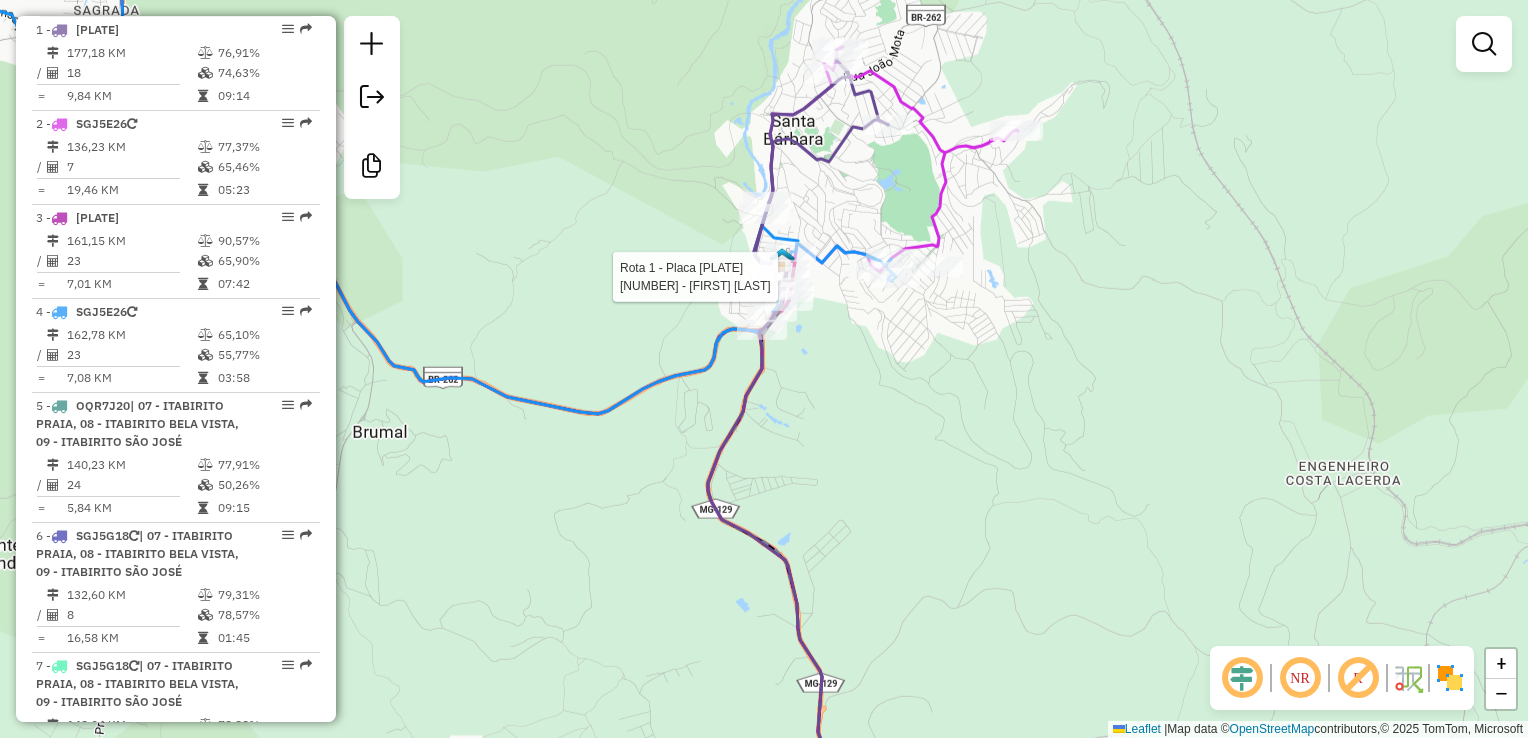 select on "**********" 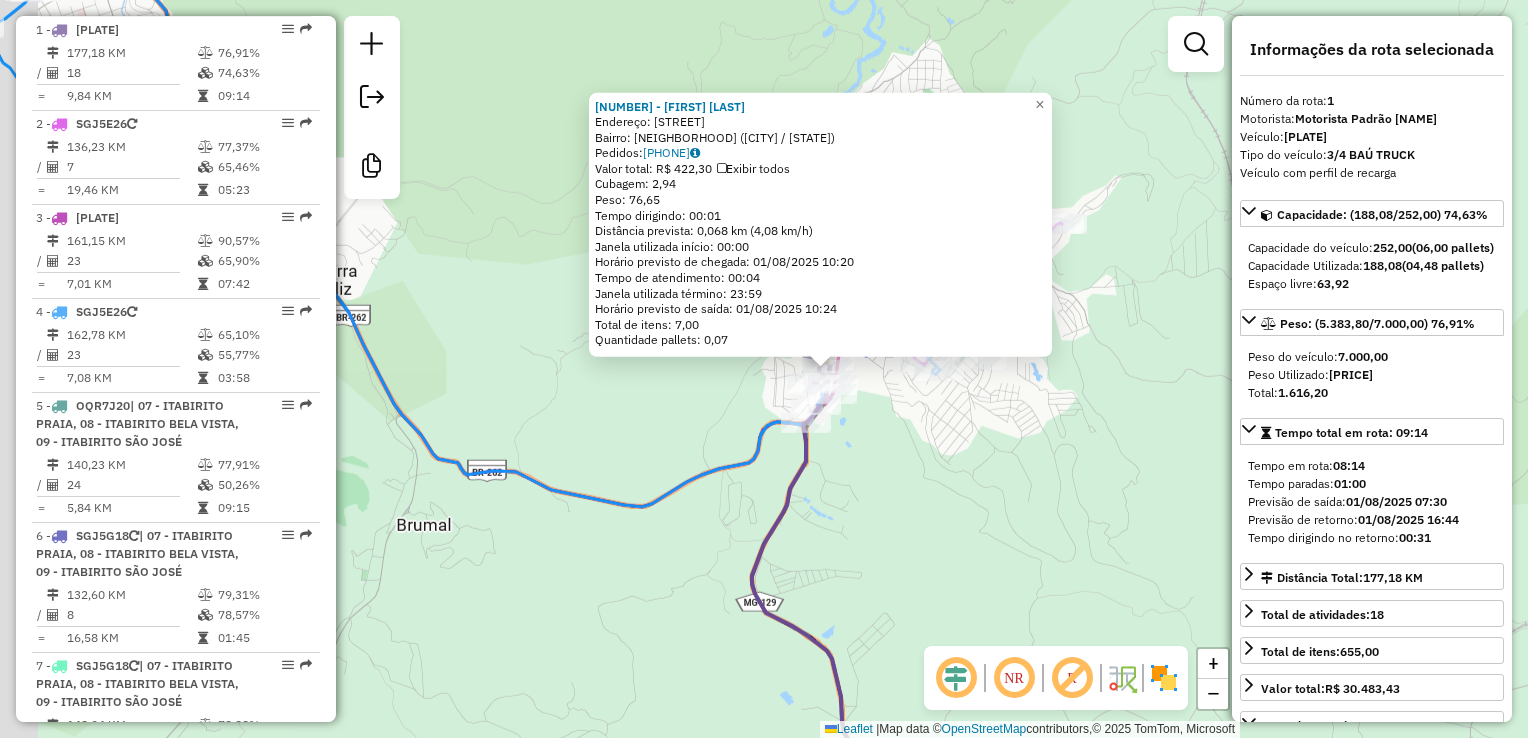 drag, startPoint x: 624, startPoint y: 413, endPoint x: 888, endPoint y: 421, distance: 264.1212 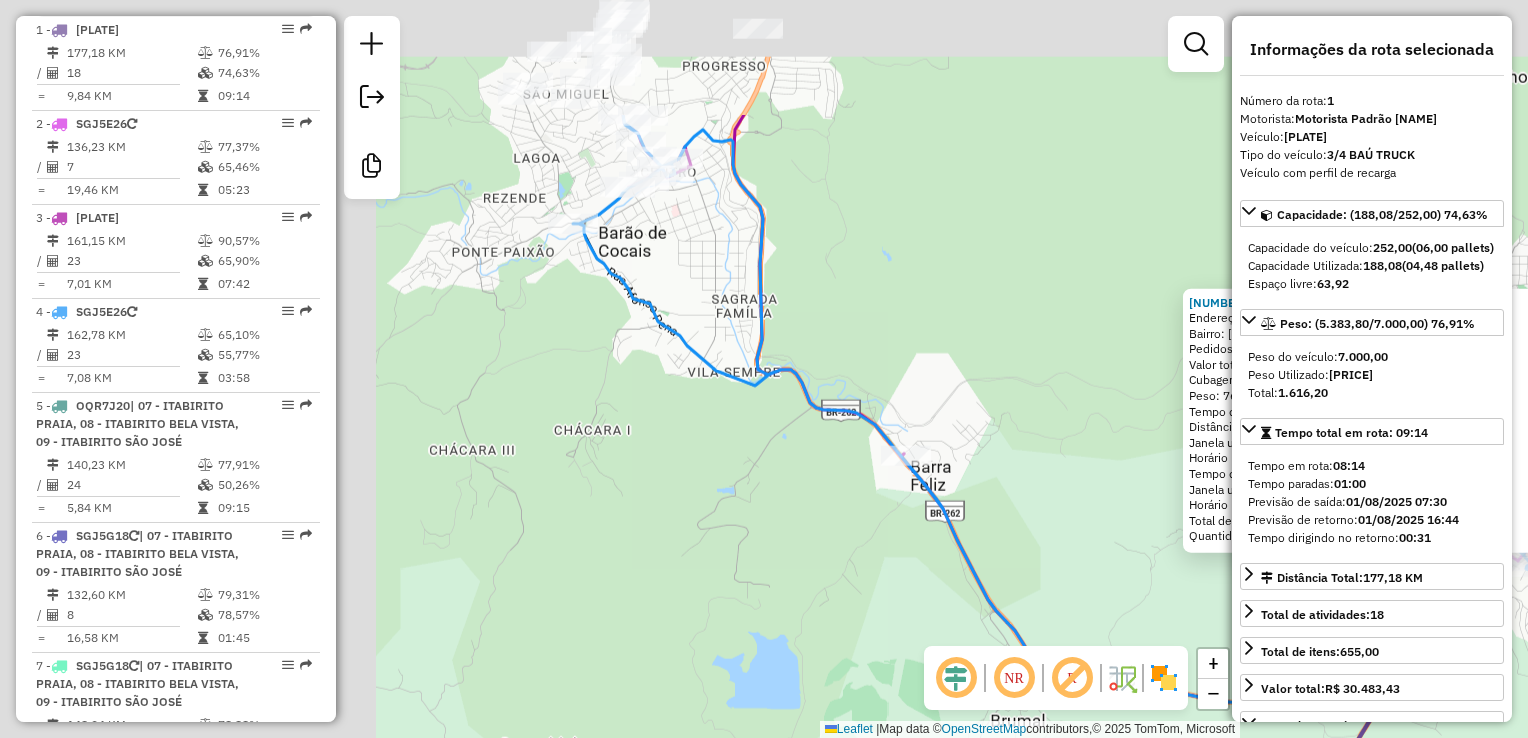 drag, startPoint x: 670, startPoint y: 378, endPoint x: 1127, endPoint y: 578, distance: 498.8477 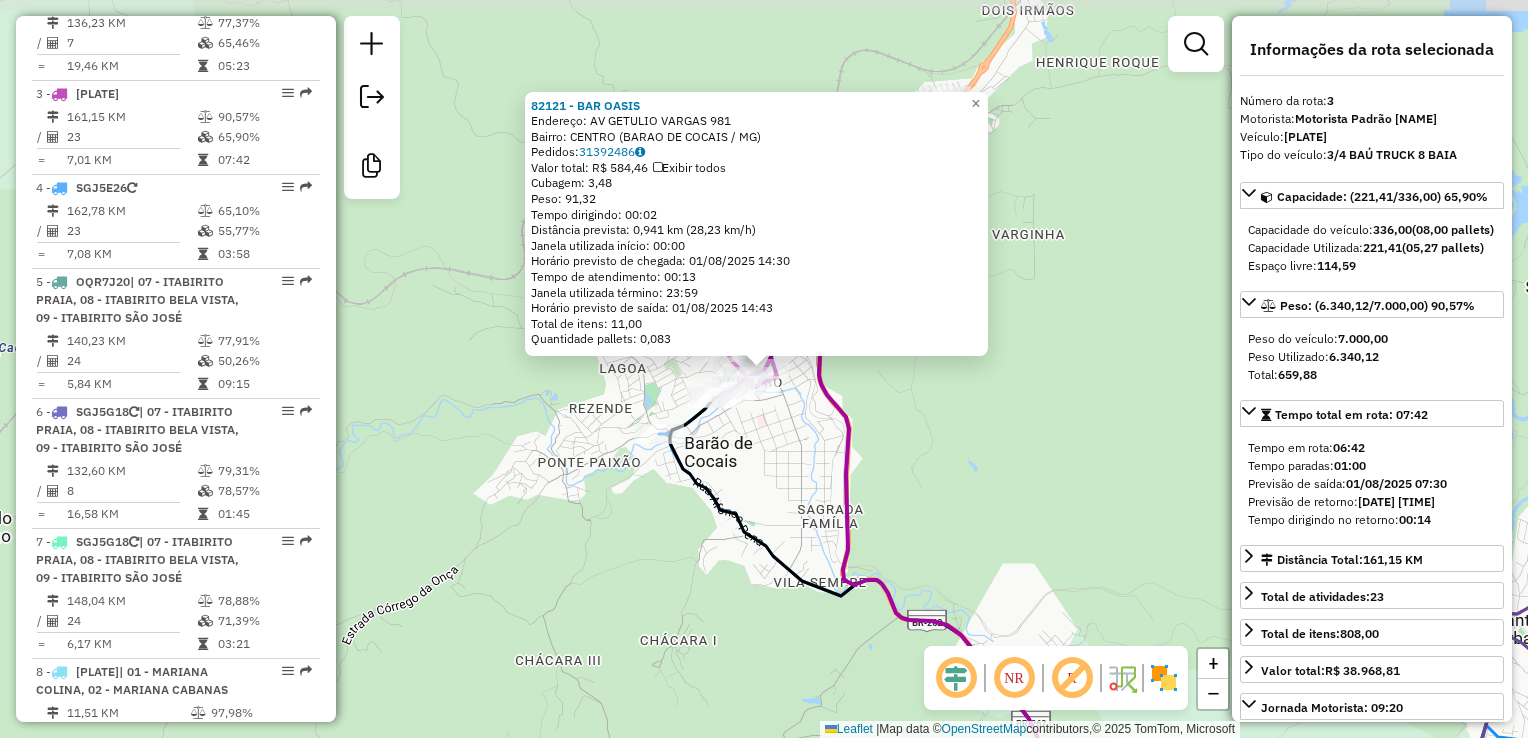 scroll, scrollTop: 1000, scrollLeft: 0, axis: vertical 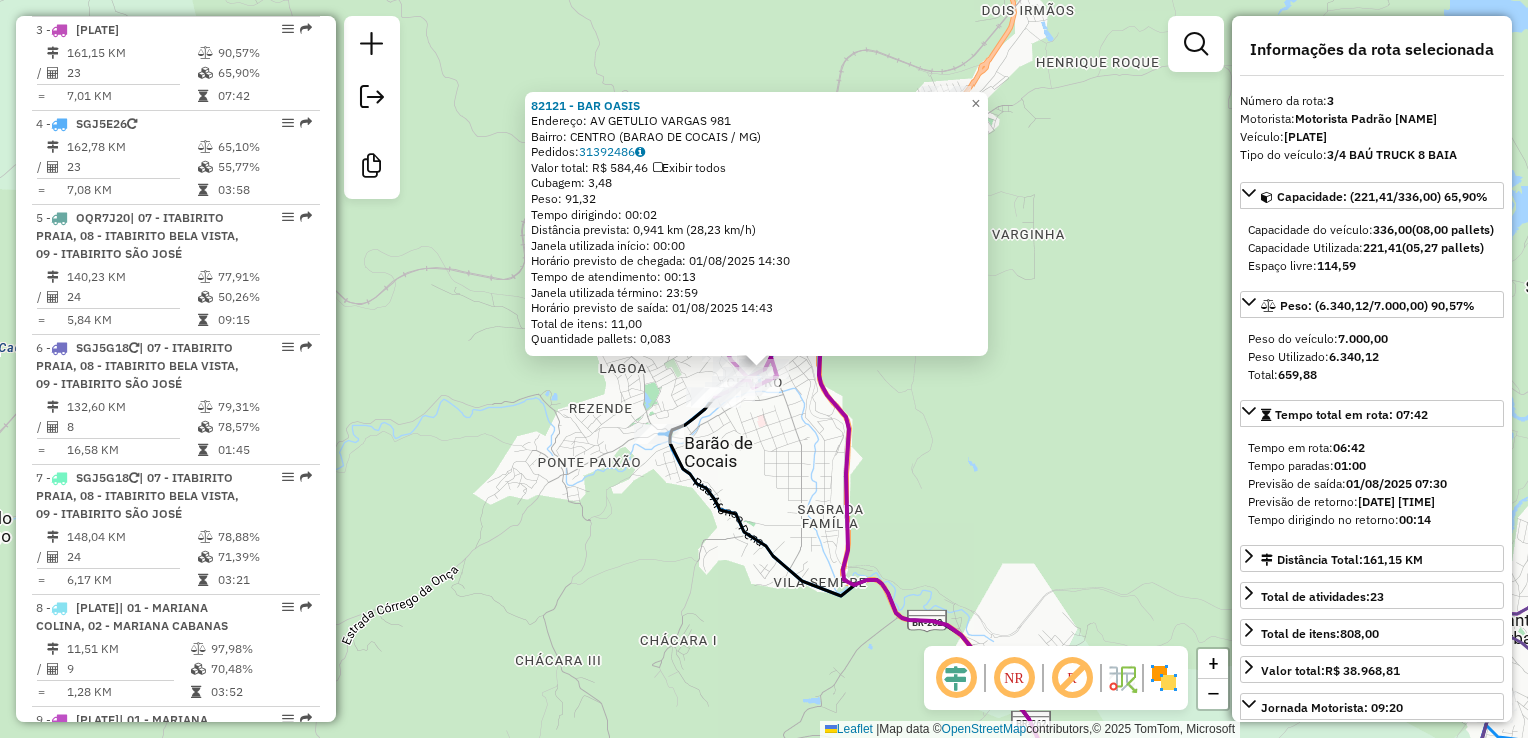 click on "82121 - BAR OASIS  Endereço:  AV GETULIO VARGAS 981   Bairro: CENTRO (BARAO DE COCAIS / MG)   Pedidos:  31392486   Valor total: R$ 584,46   Exibir todos   Cubagem: 3,48  Peso: 91,32  Tempo dirigindo: 00:02   Distância prevista: 0,941 km (28,23 km/h)   Janela utilizada início: 00:00   Horário previsto de chegada: 01/08/2025 14:30   Tempo de atendimento: 00:13   Janela utilizada término: 23:59   Horário previsto de saída: 01/08/2025 14:43   Total de itens: 11,00   Quantidade pallets: 0,083  × Janela de atendimento Grade de atendimento Capacidade Transportadoras Veículos Cliente Pedidos  Rotas Selecione os dias de semana para filtrar as janelas de atendimento  Seg   Ter   Qua   Qui   Sex   Sáb   Dom  Informe o período da janela de atendimento: De: Até:  Filtrar exatamente a janela do cliente  Considerar janela de atendimento padrão  Selecione os dias de semana para filtrar as grades de atendimento  Seg   Ter   Qua   Qui   Sex   Sáb   Dom   Considerar clientes sem dia de atendimento cadastrado  De:" 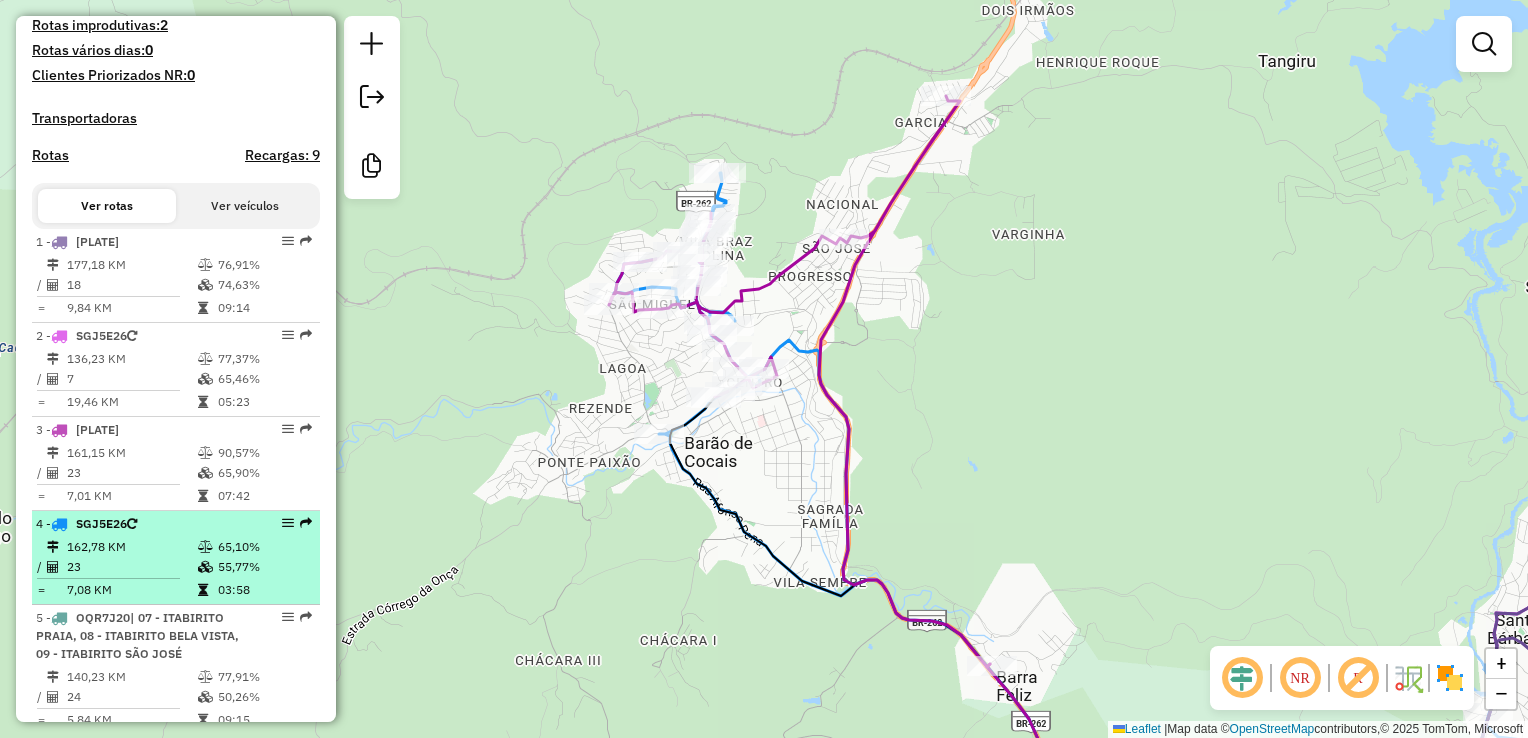 scroll, scrollTop: 700, scrollLeft: 0, axis: vertical 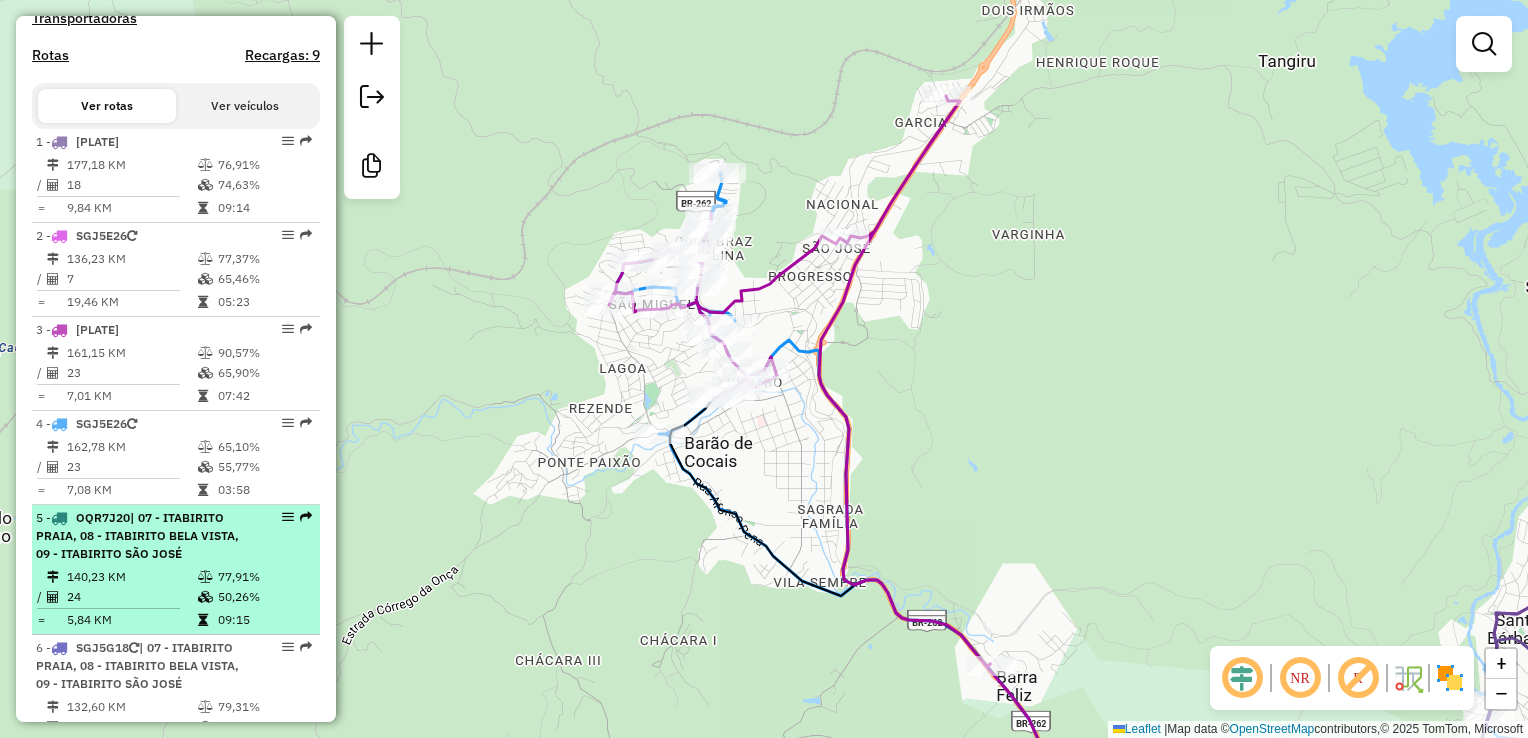 click on "| 07 - ITABIRITO PRAIA, 08 - ITABIRITO BELA VISTA, 09 - ITABIRITO SÃO JOSÉ" at bounding box center [137, 535] 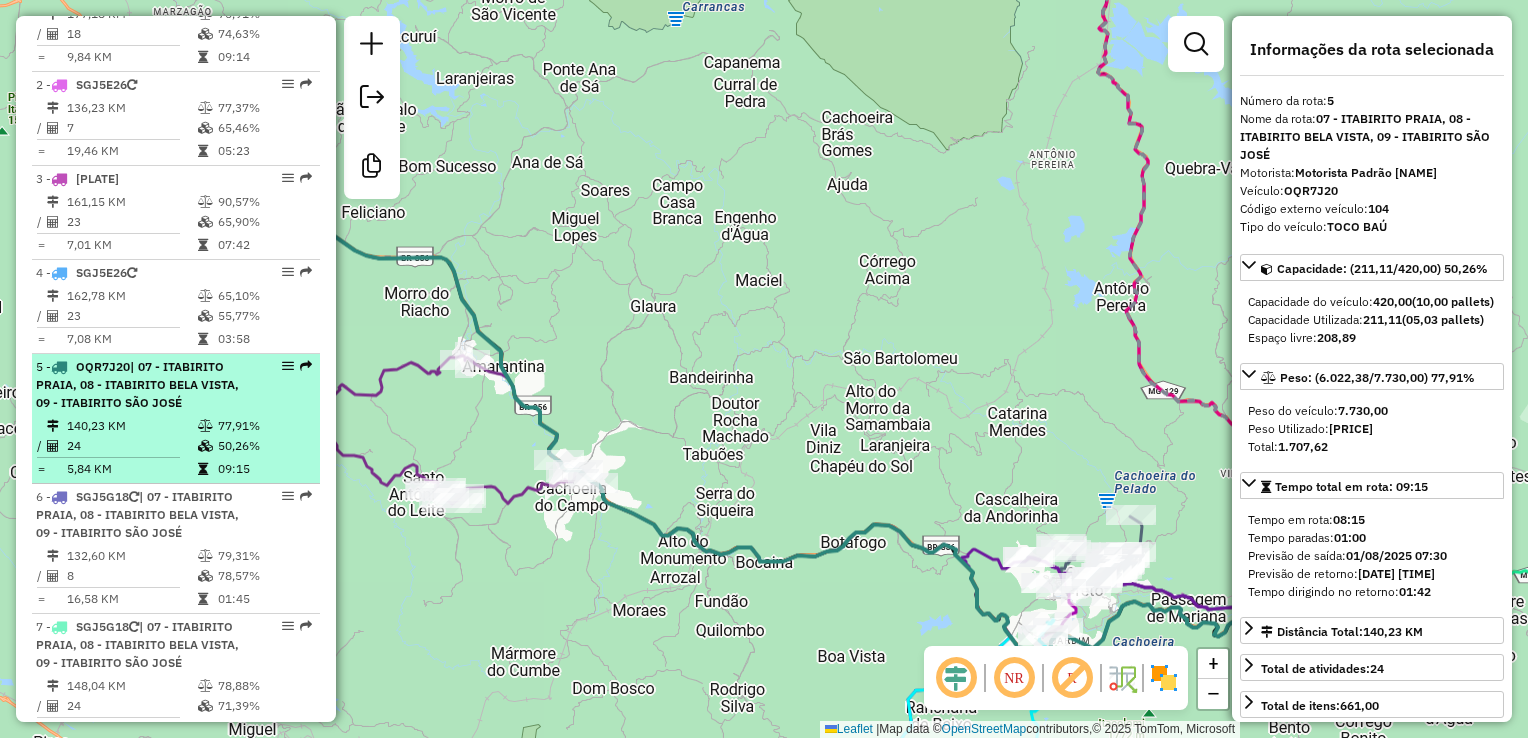 scroll, scrollTop: 900, scrollLeft: 0, axis: vertical 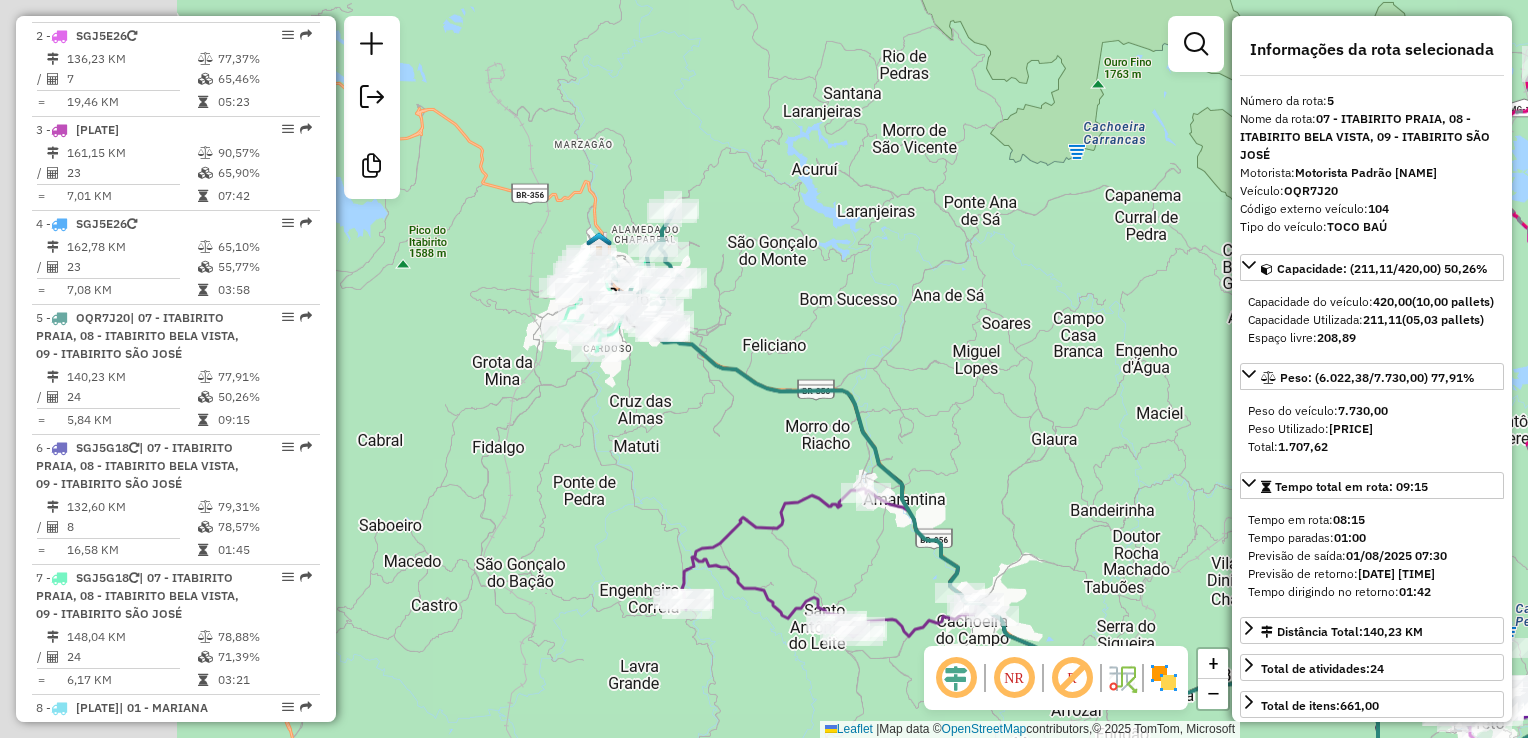 drag, startPoint x: 470, startPoint y: 583, endPoint x: 792, endPoint y: 618, distance: 323.89658 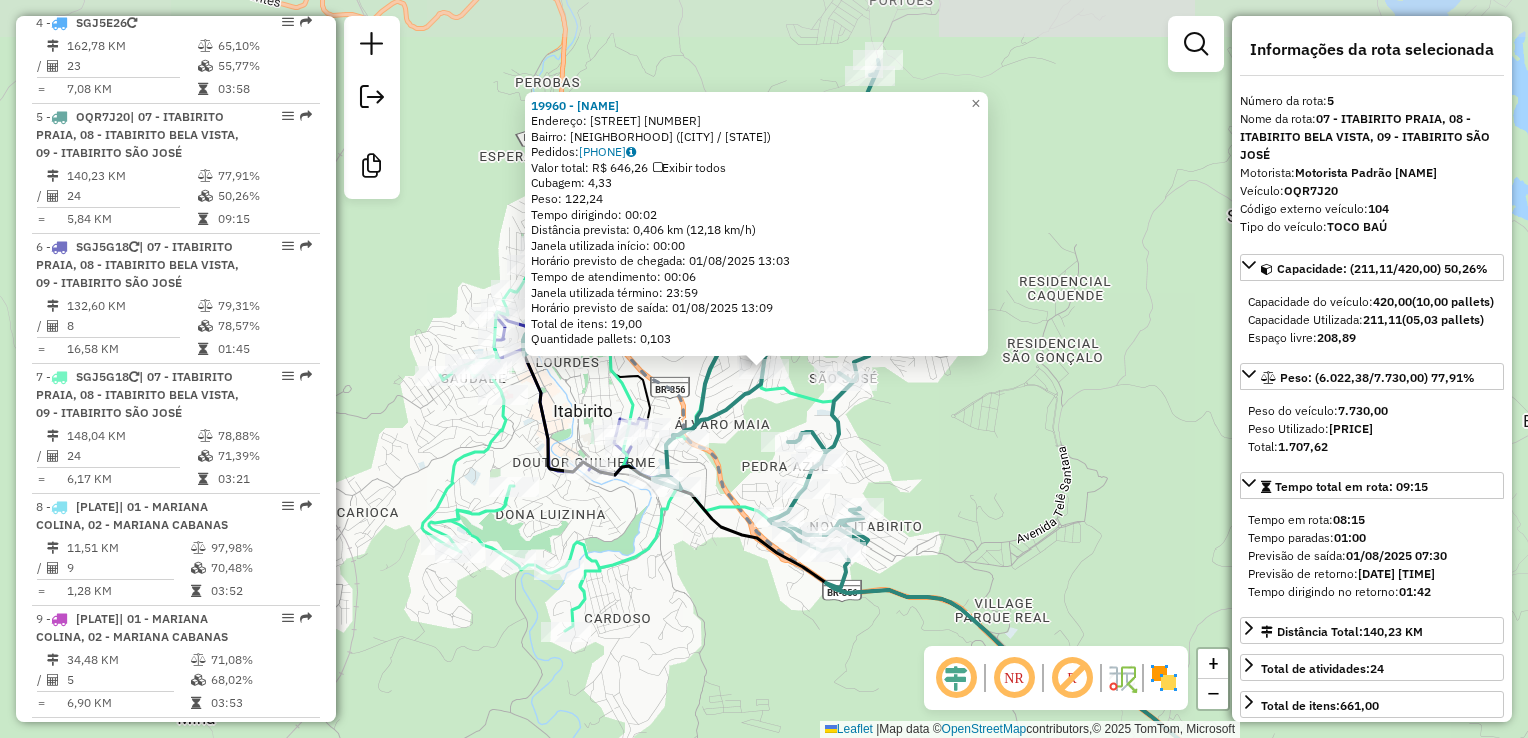 scroll, scrollTop: 1188, scrollLeft: 0, axis: vertical 